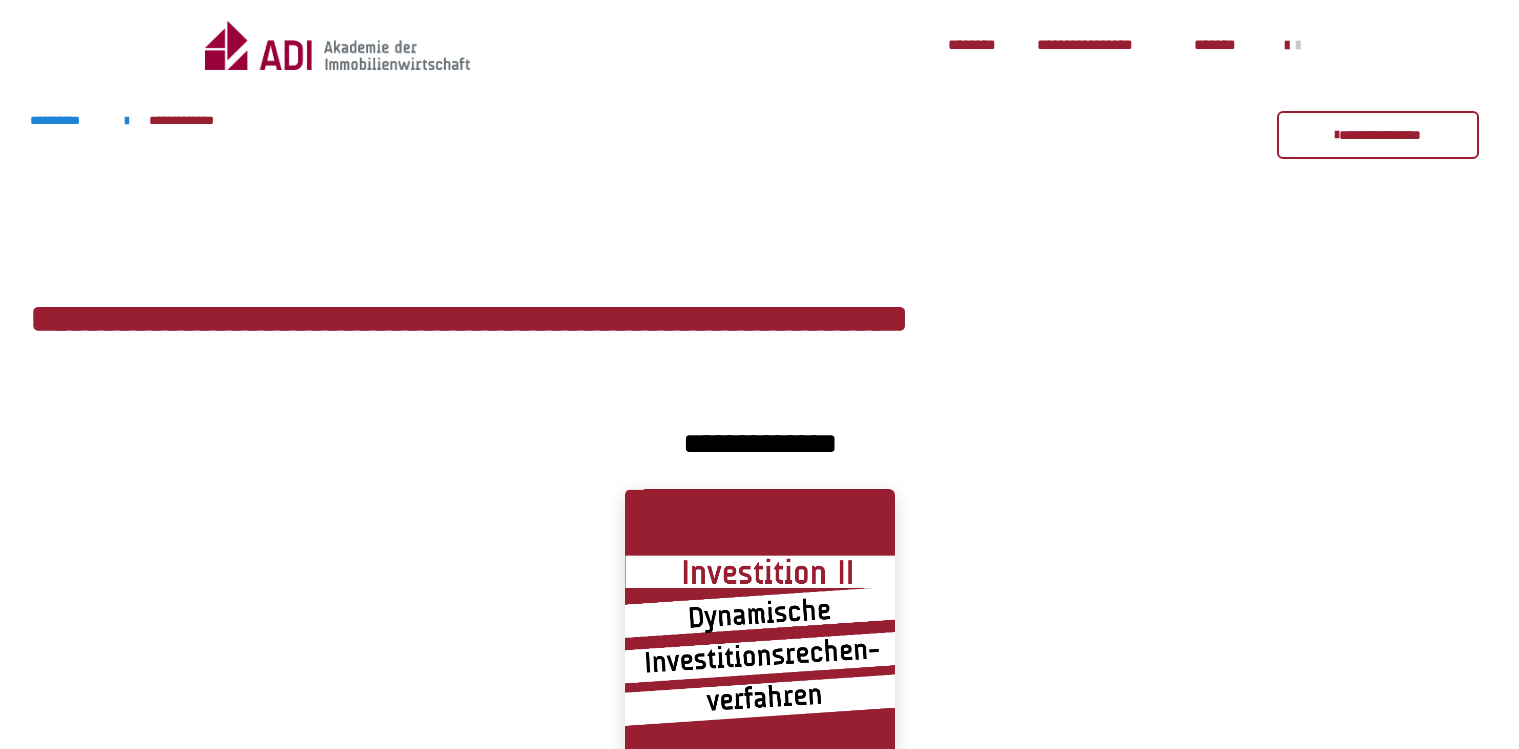 scroll, scrollTop: 240, scrollLeft: 0, axis: vertical 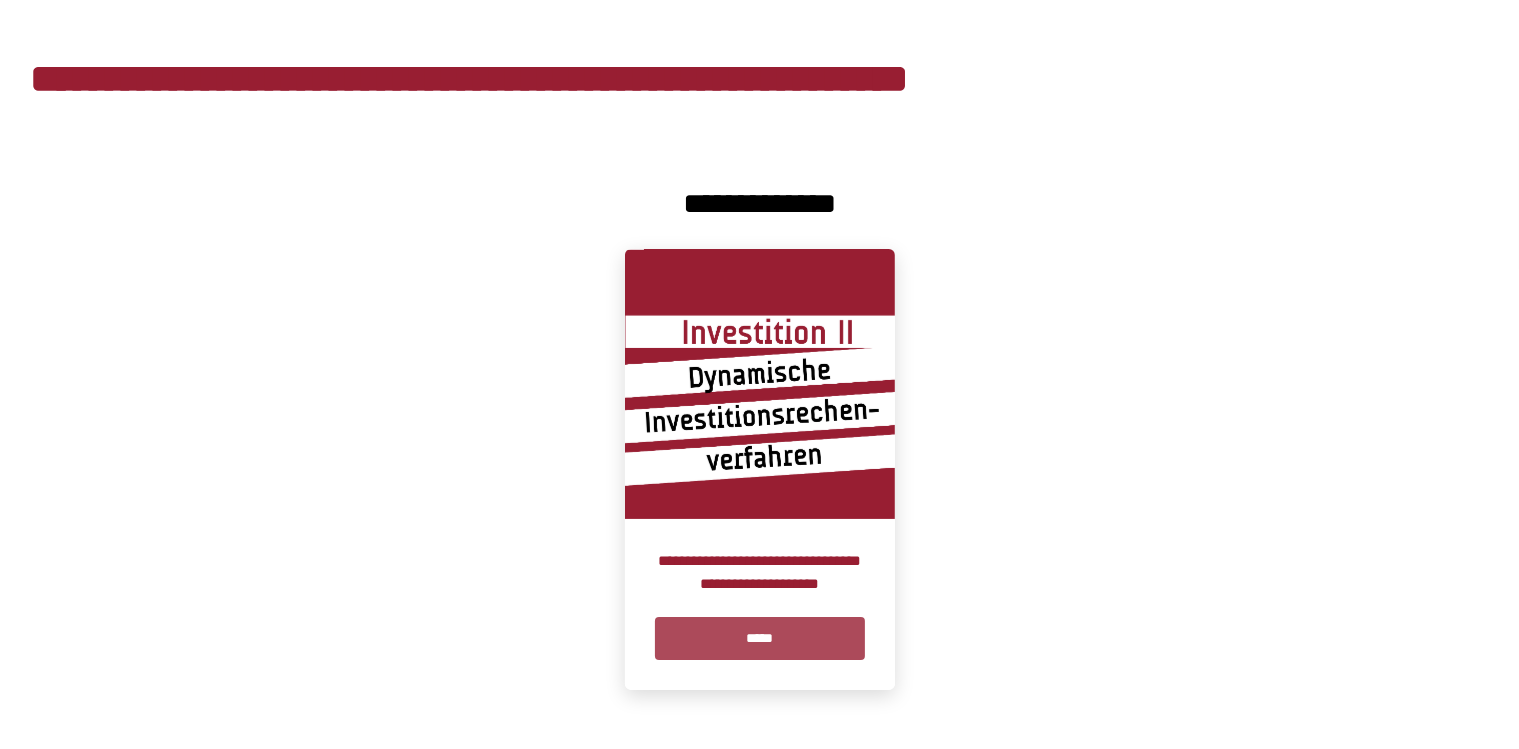 click on "*****" at bounding box center [760, 638] 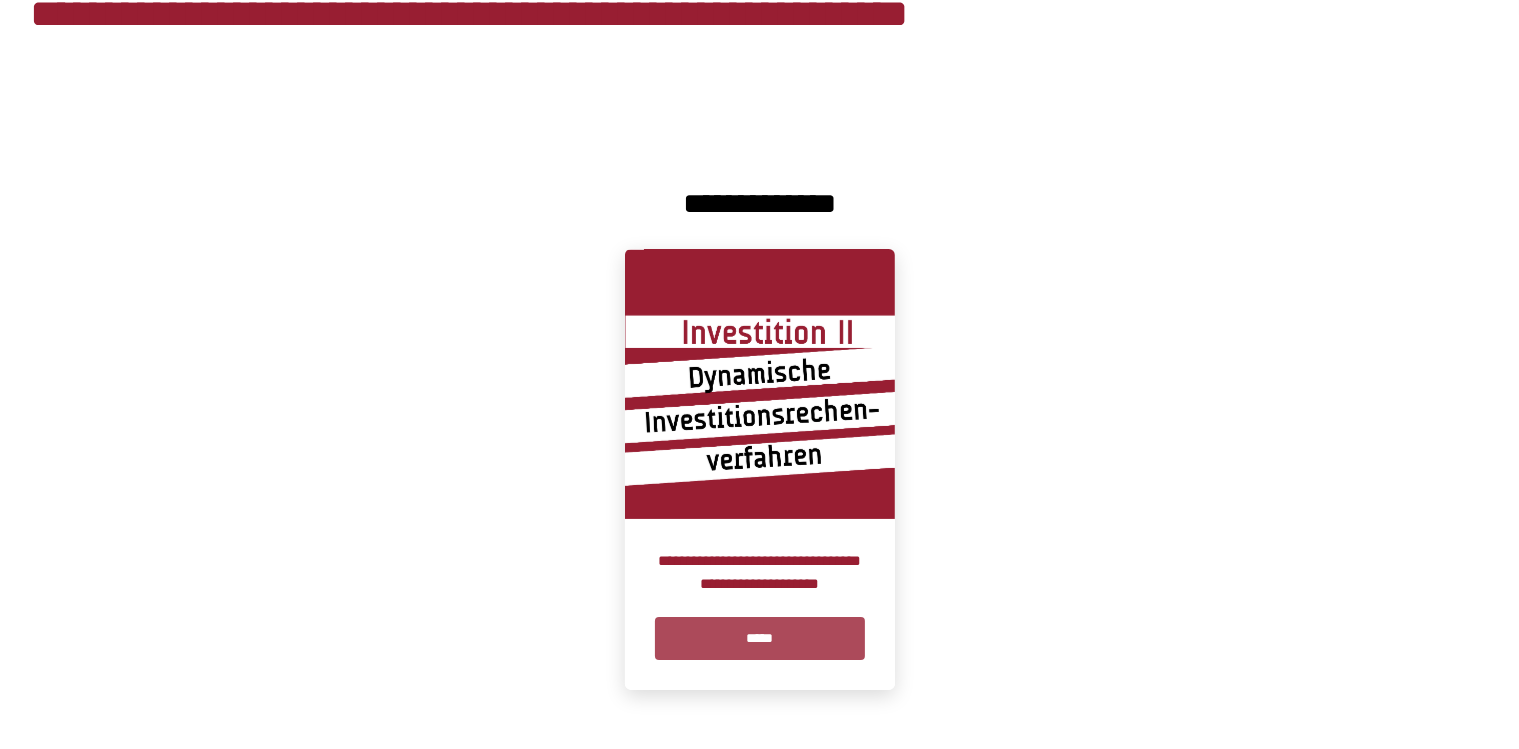 scroll, scrollTop: 0, scrollLeft: 0, axis: both 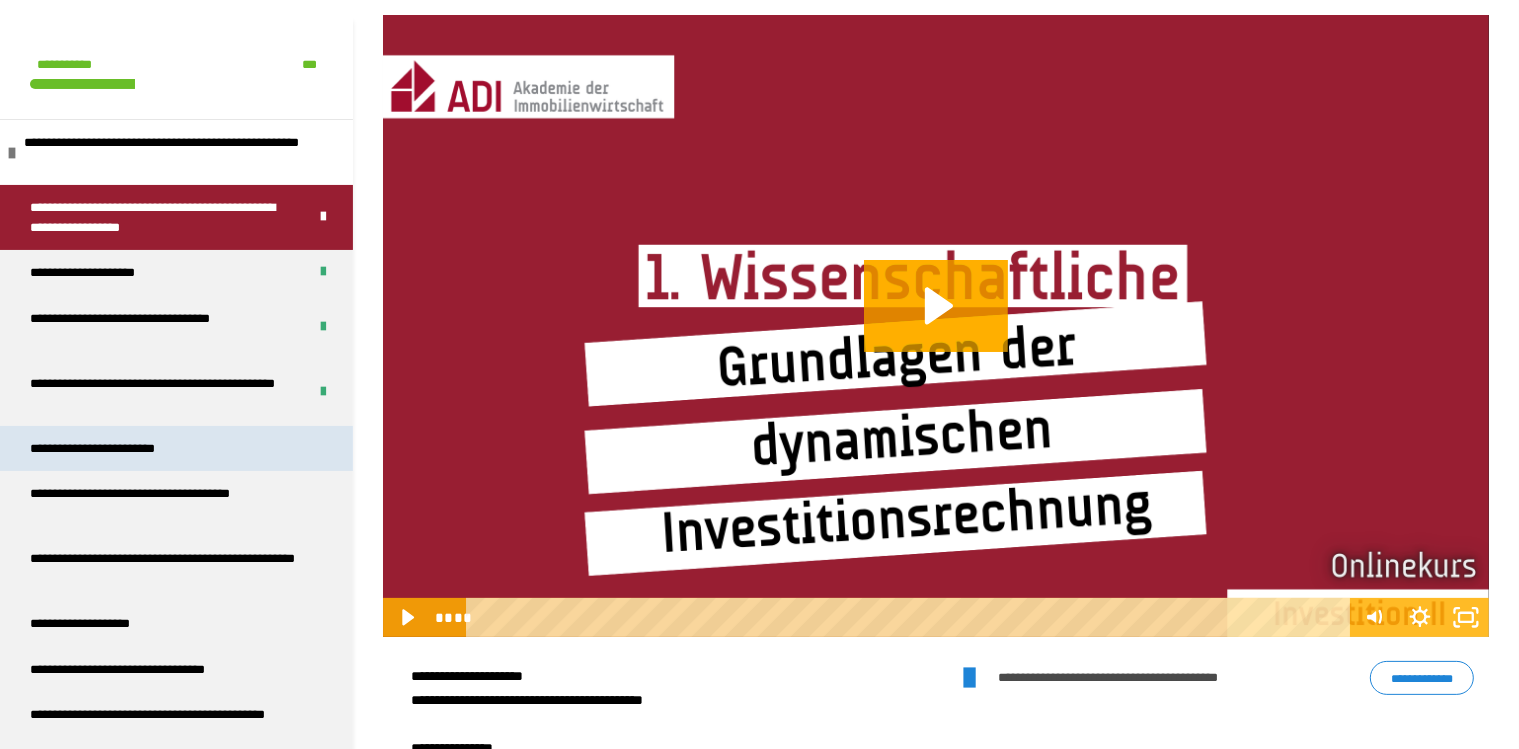 click on "**********" at bounding box center (176, 449) 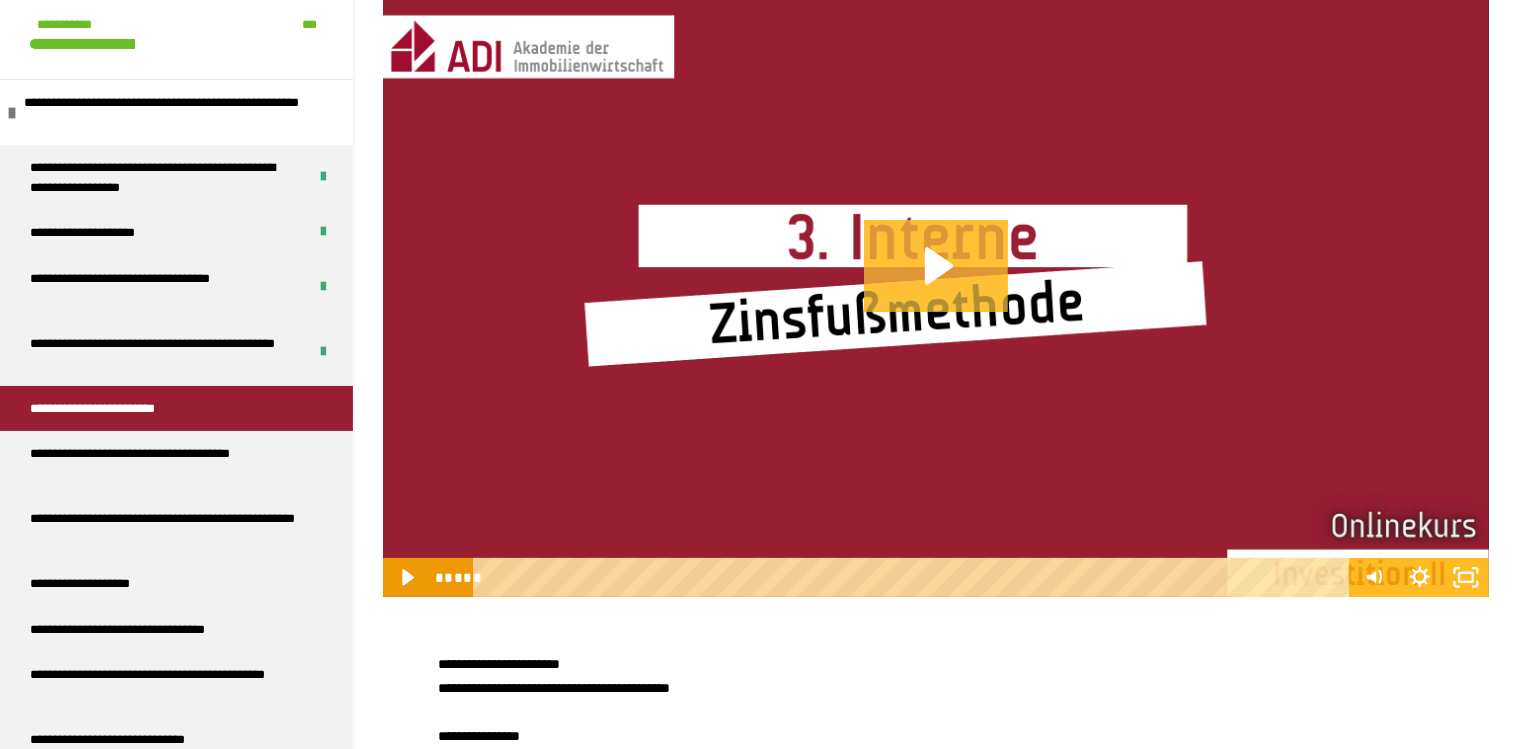 click 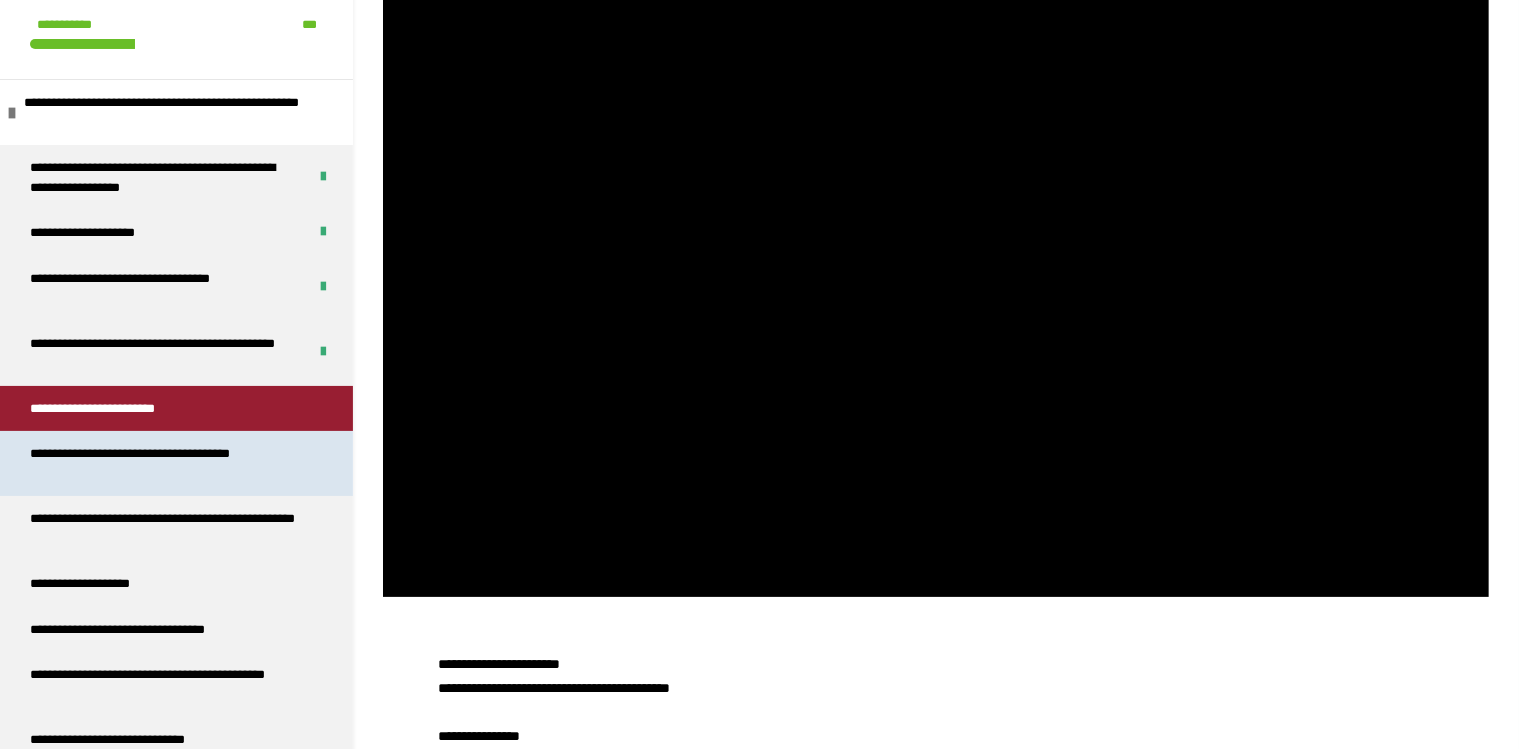 click on "**********" at bounding box center [168, 463] 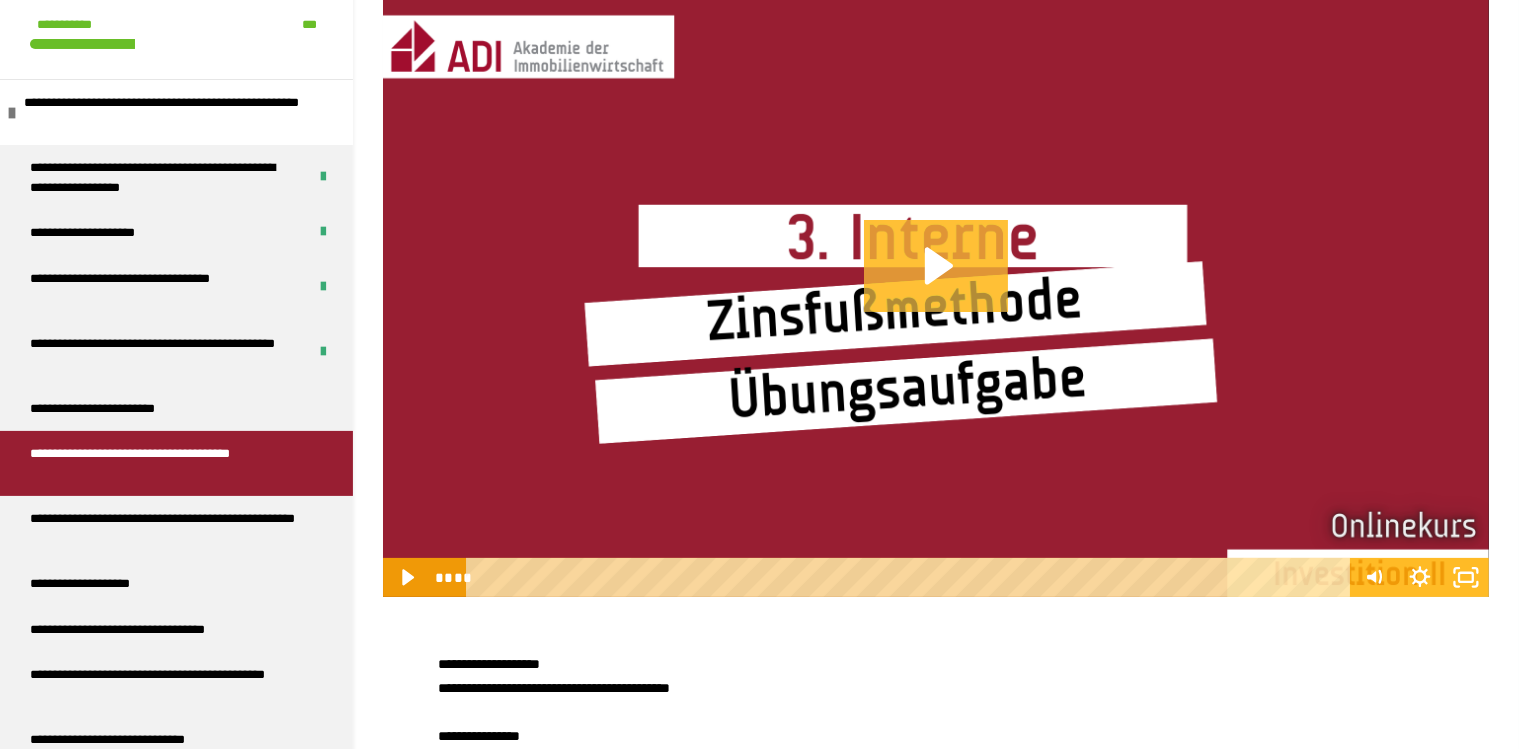 click 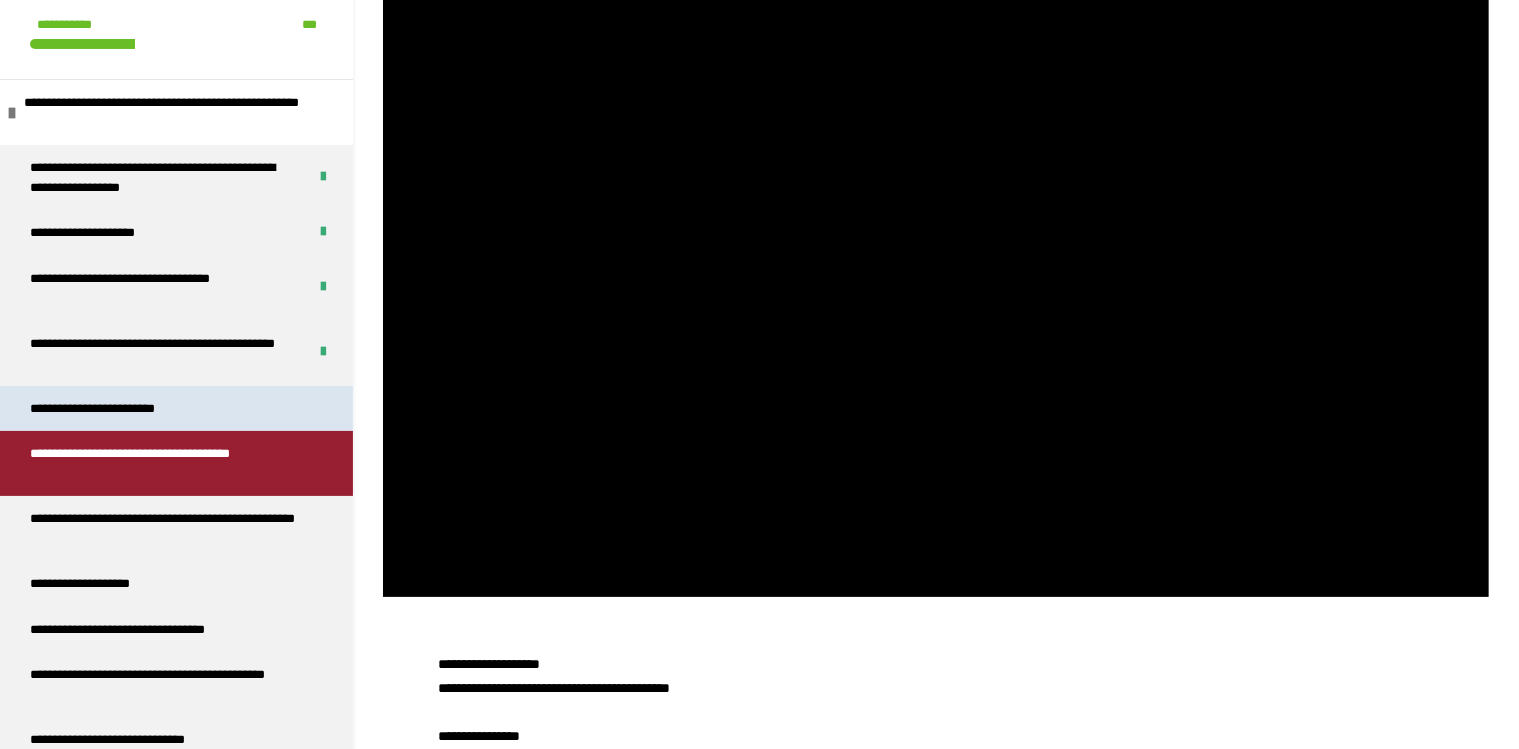 click on "**********" at bounding box center (176, 409) 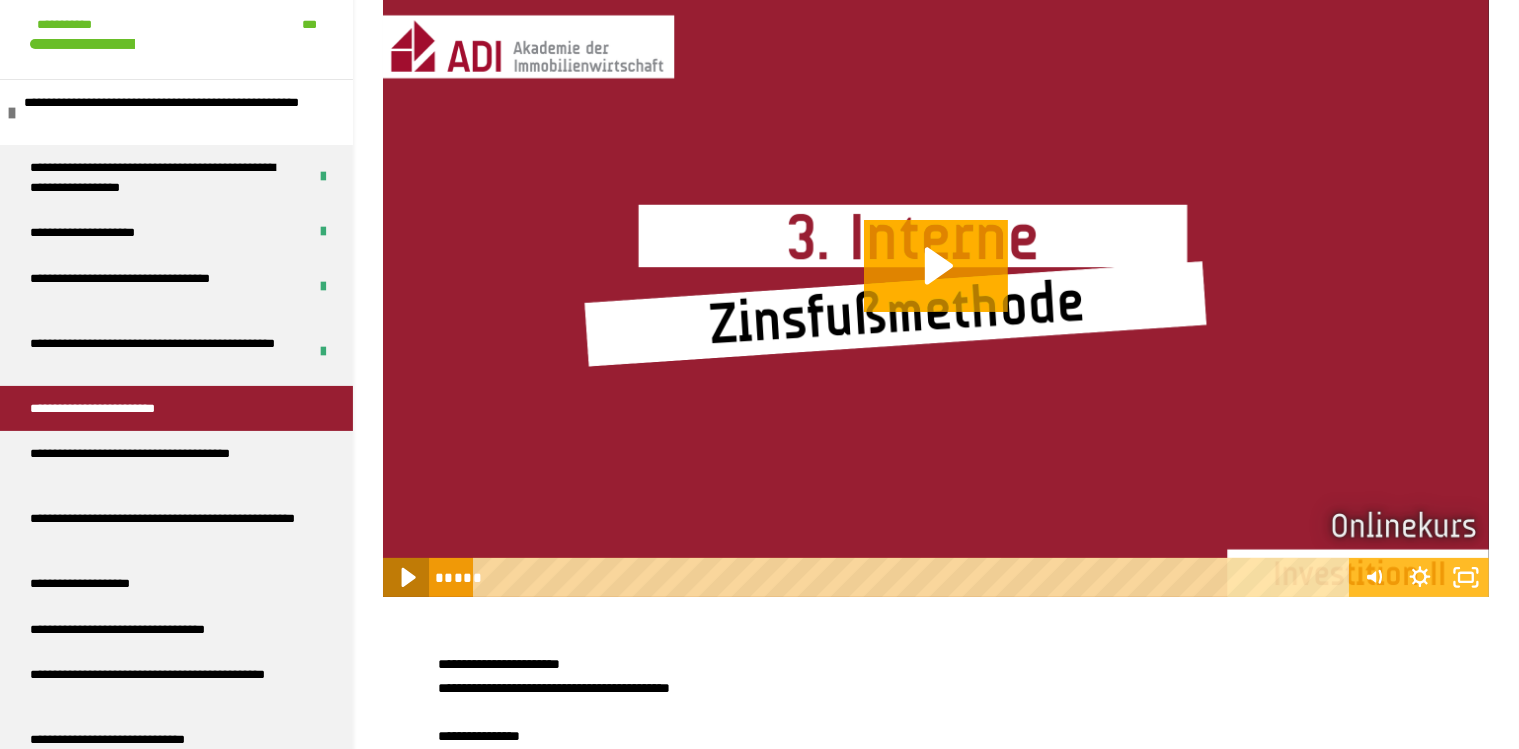 click 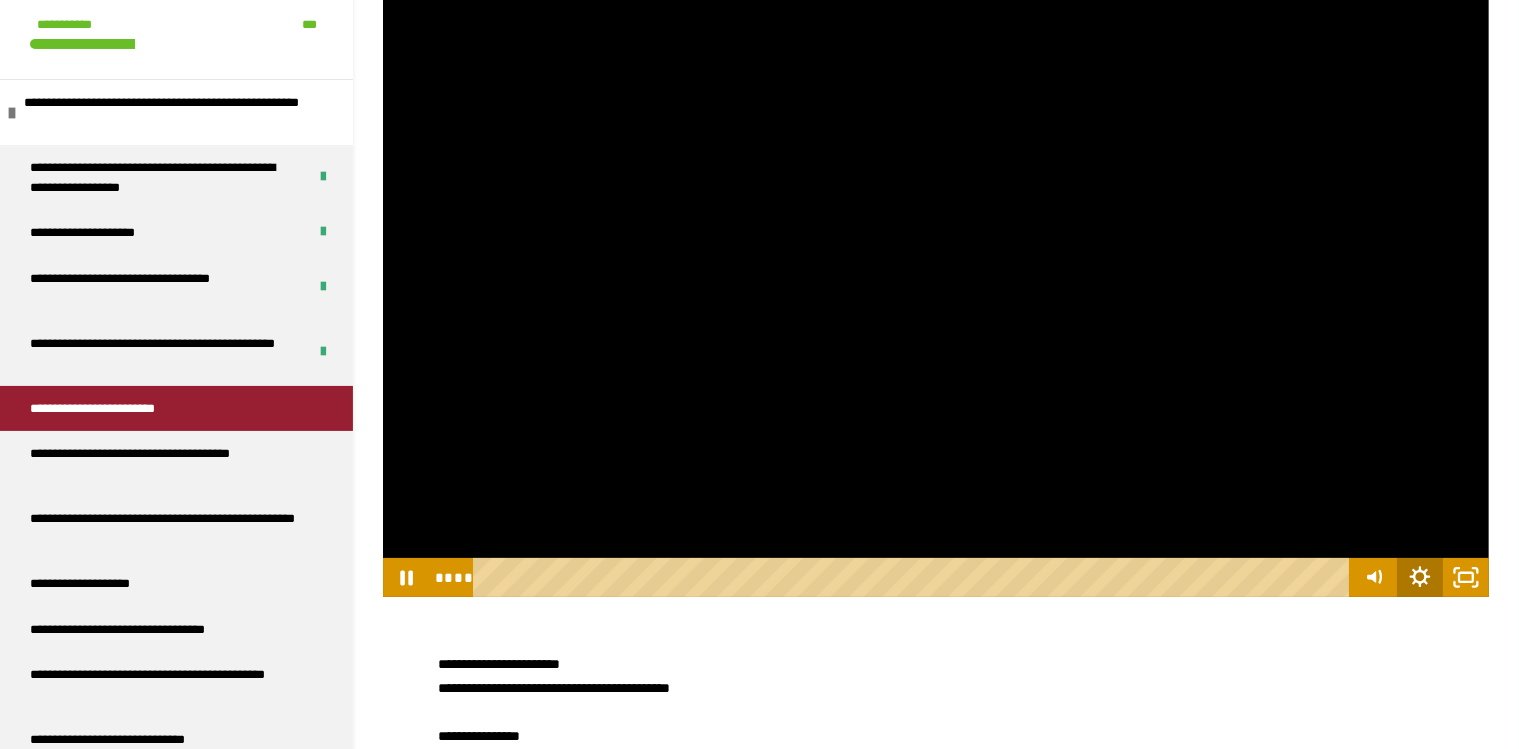 click 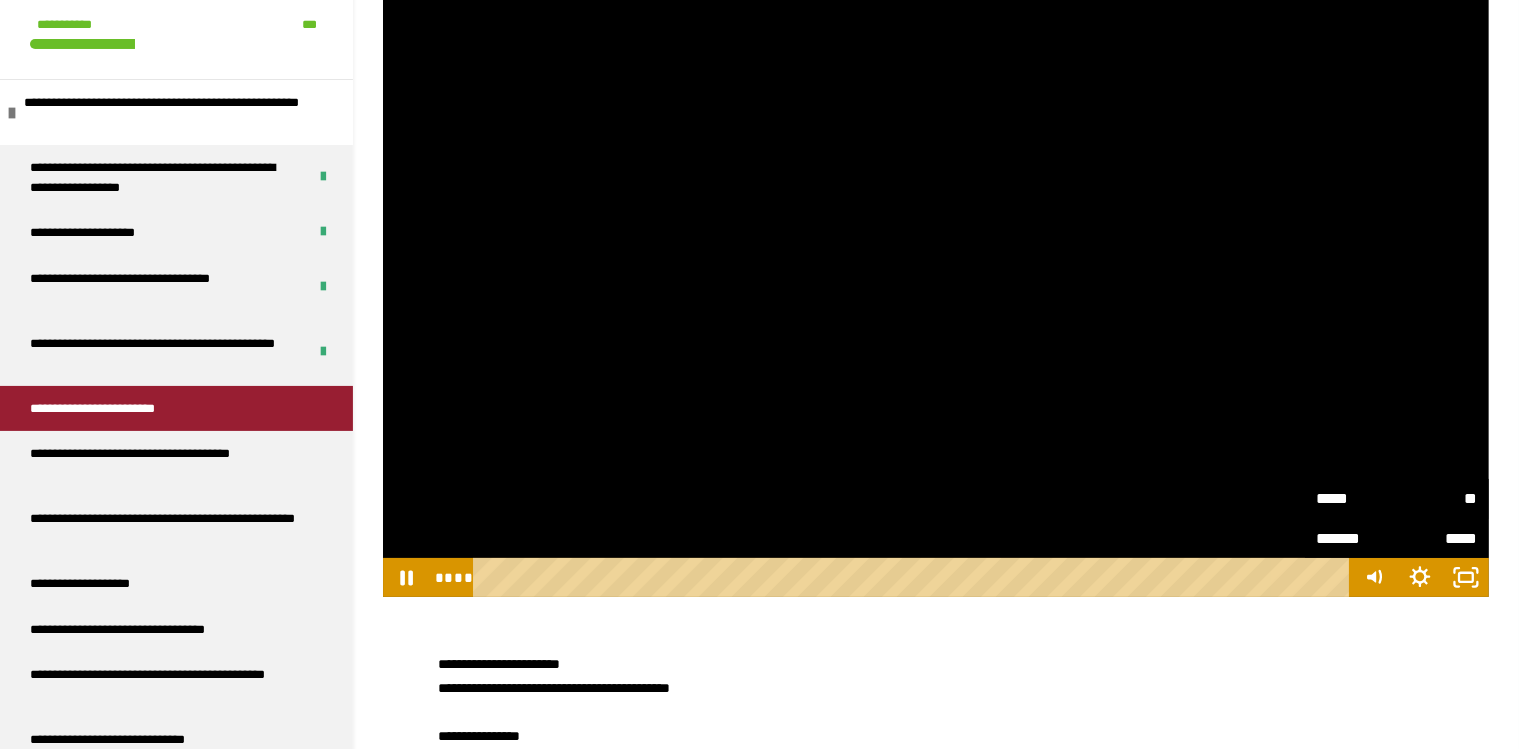 click on "**" at bounding box center [1437, 498] 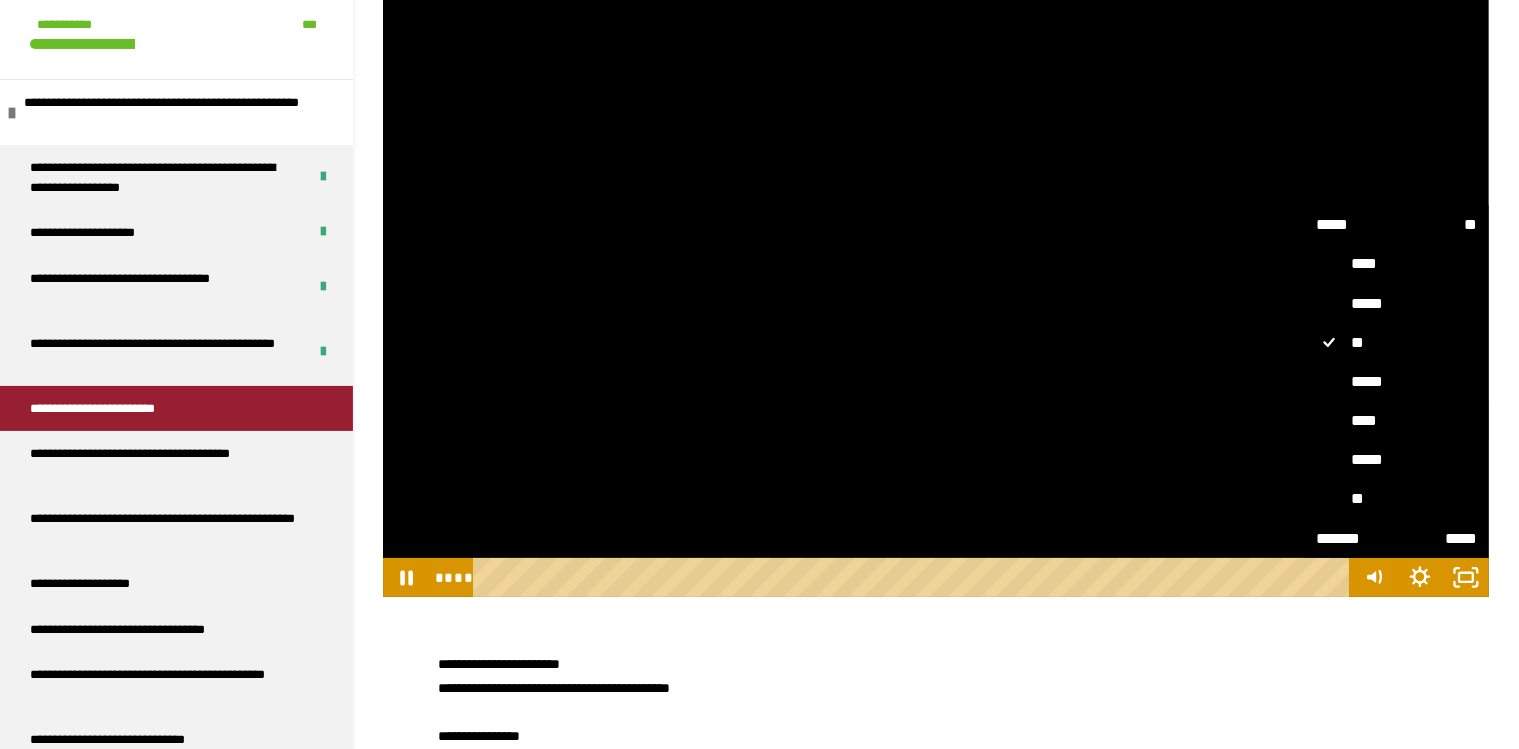click on "****" at bounding box center (1397, 421) 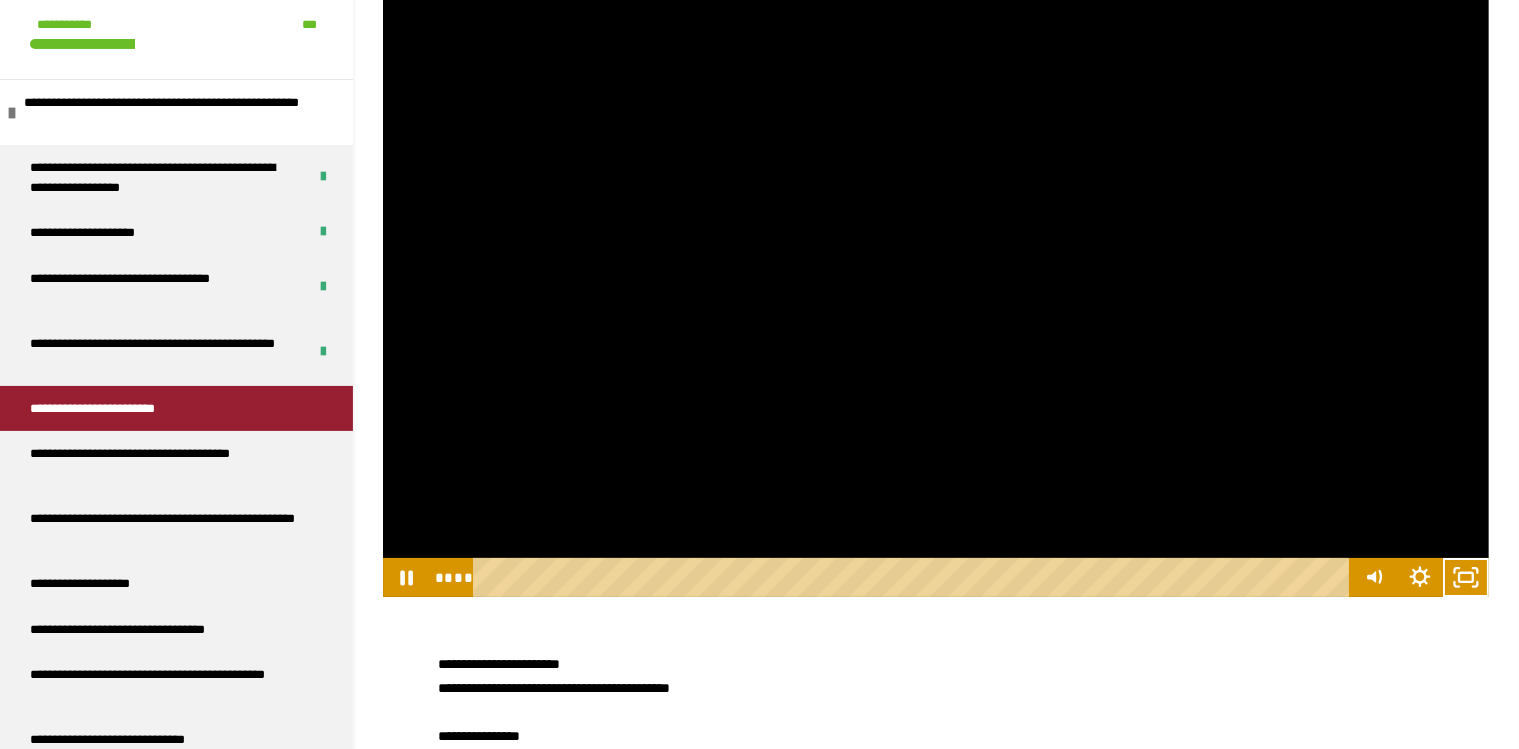 type 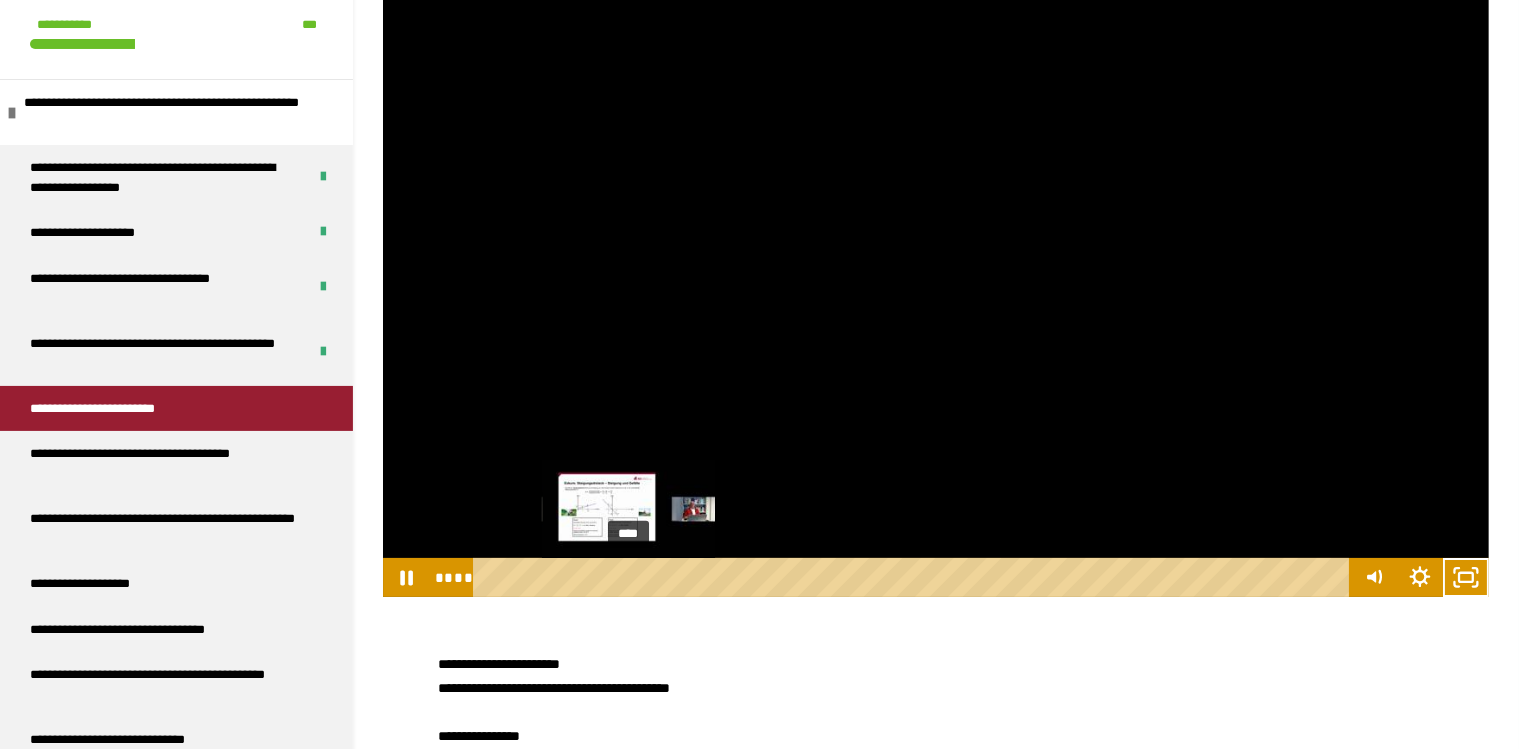 click on "****" at bounding box center (915, 577) 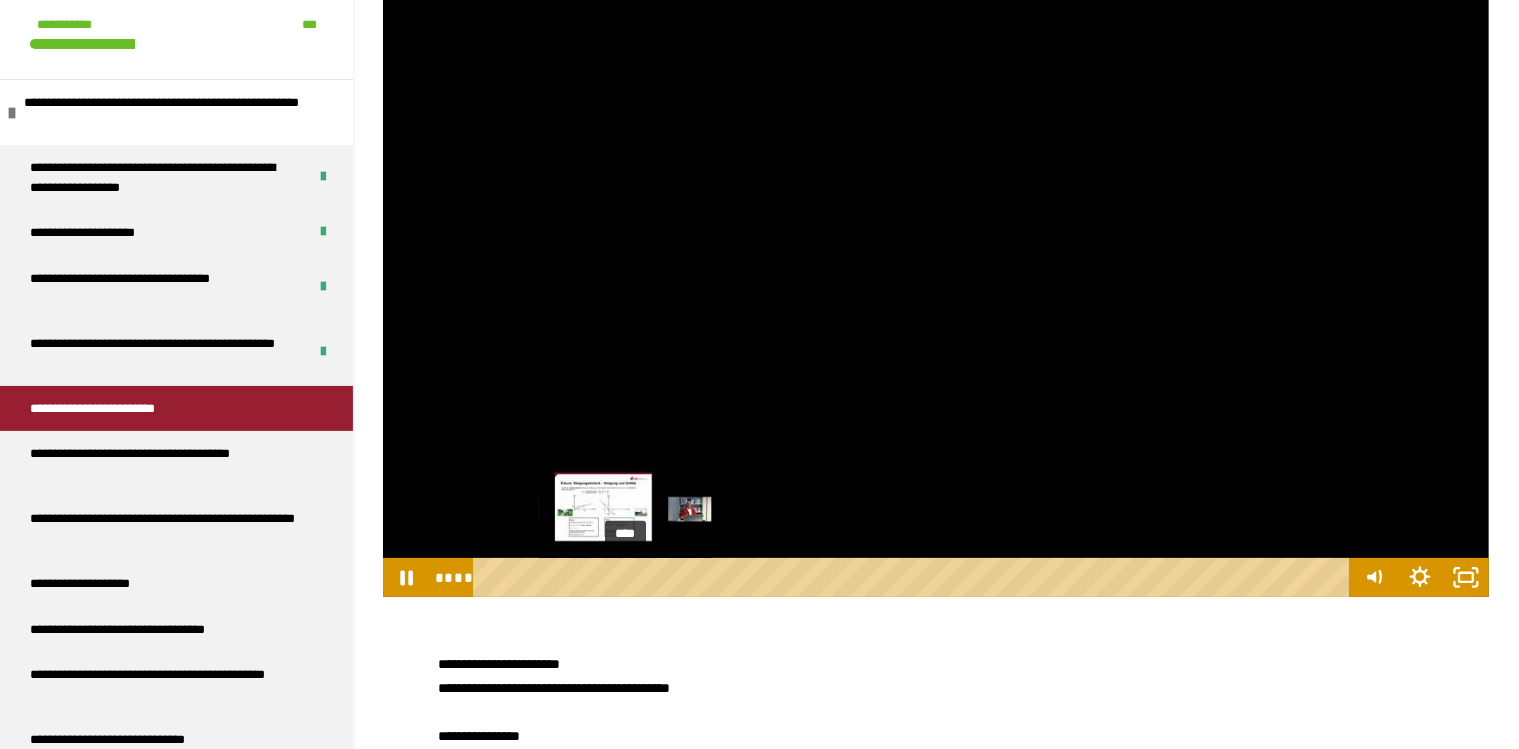 click on "****" at bounding box center (915, 577) 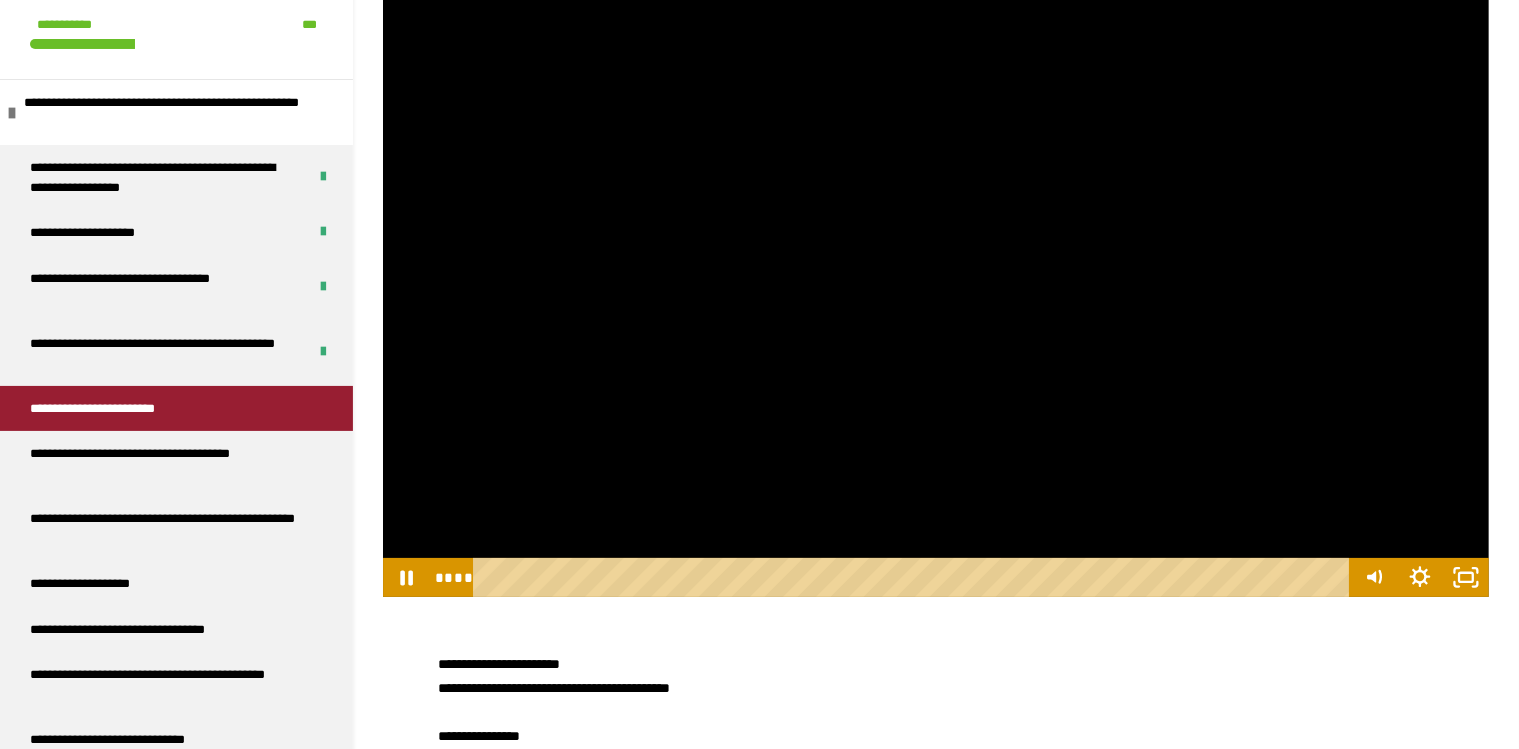 click at bounding box center (936, 286) 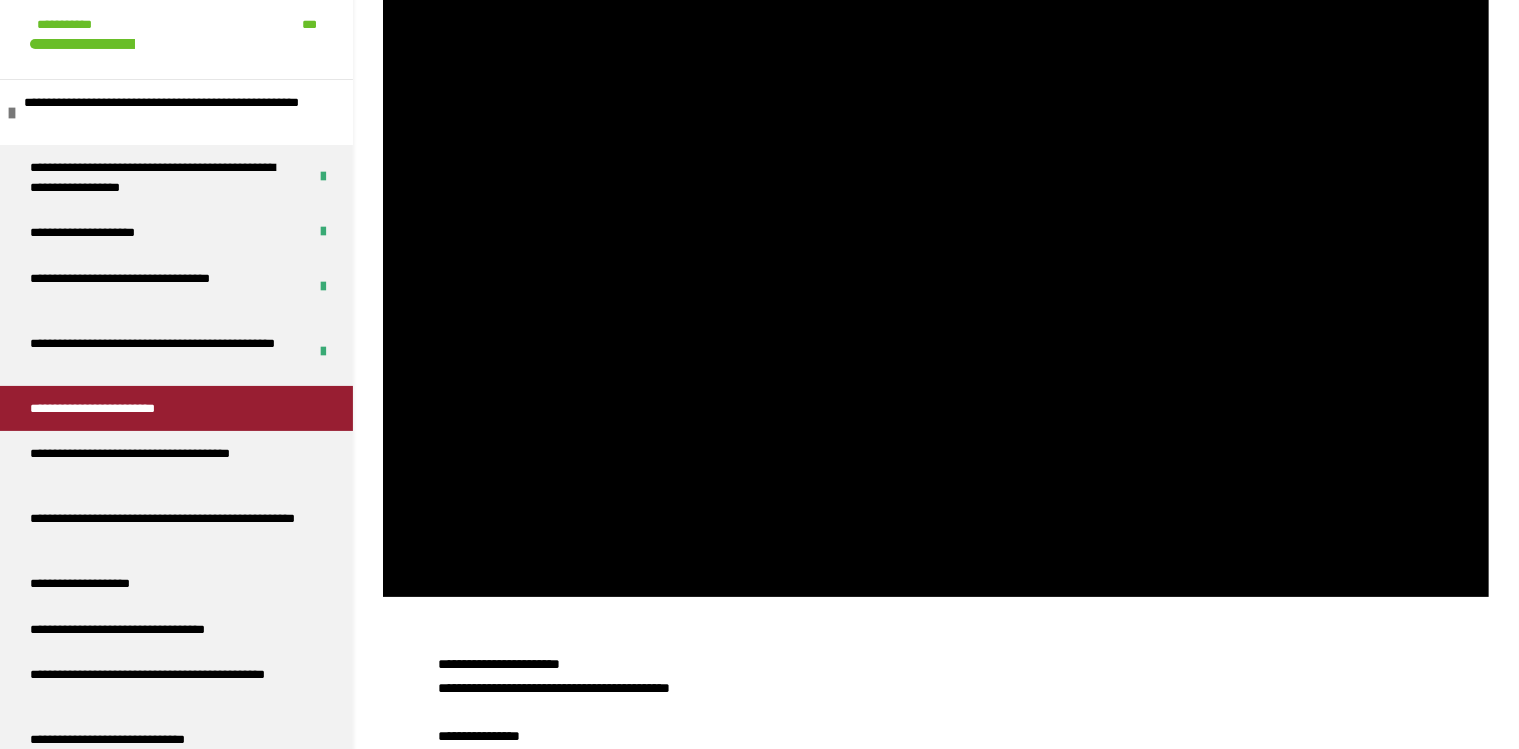 type 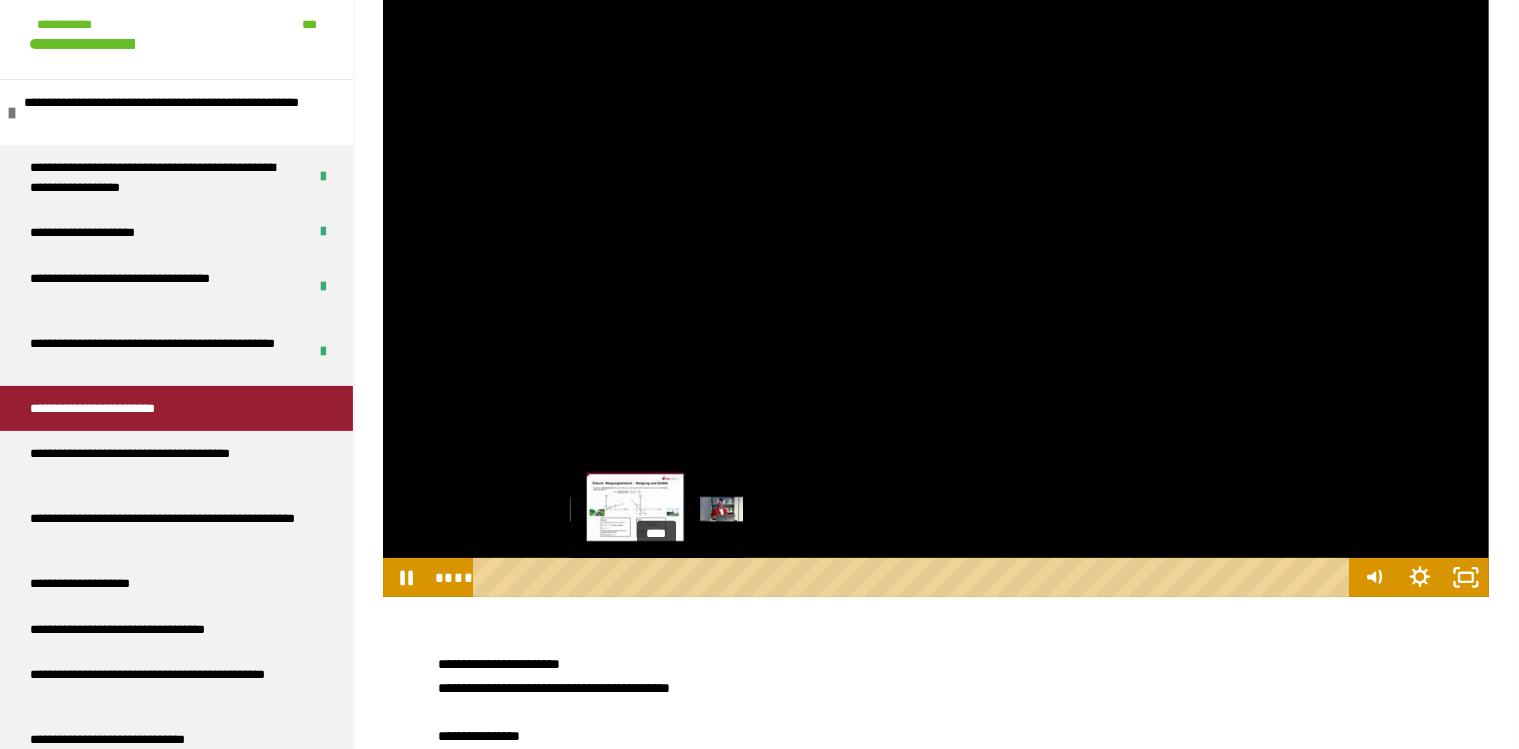click on "****" at bounding box center [915, 577] 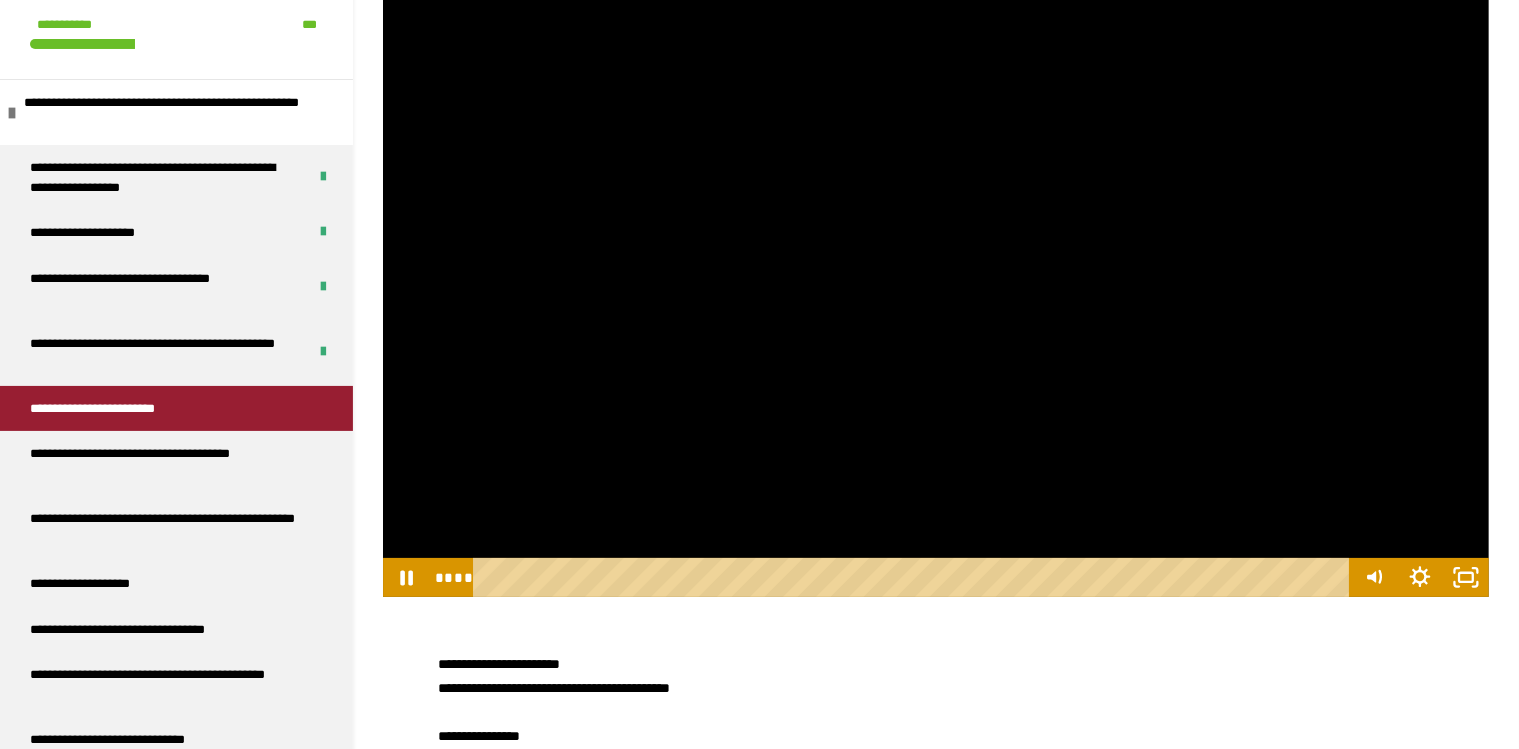 drag, startPoint x: 777, startPoint y: 289, endPoint x: 783, endPoint y: 280, distance: 10.816654 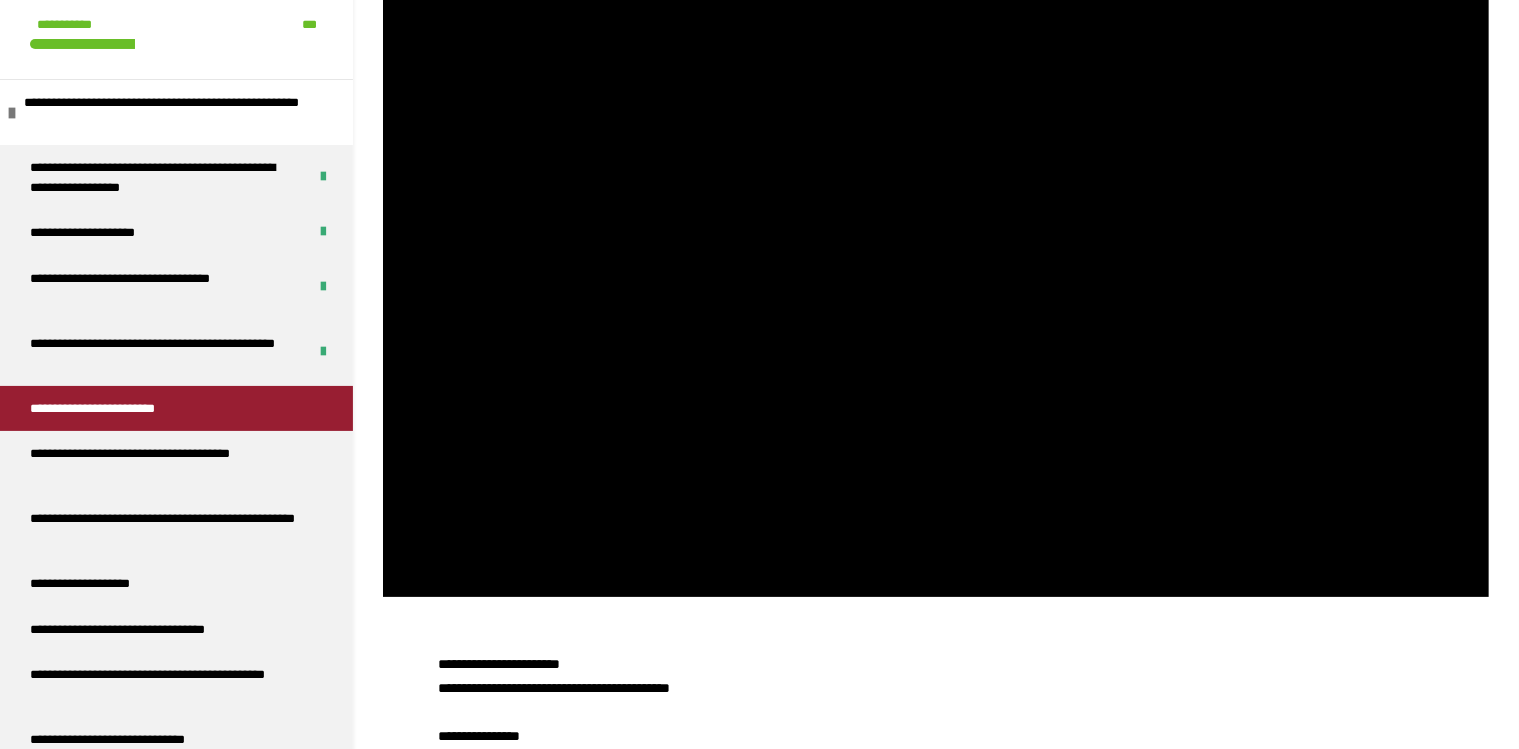 click at bounding box center (383, -25) 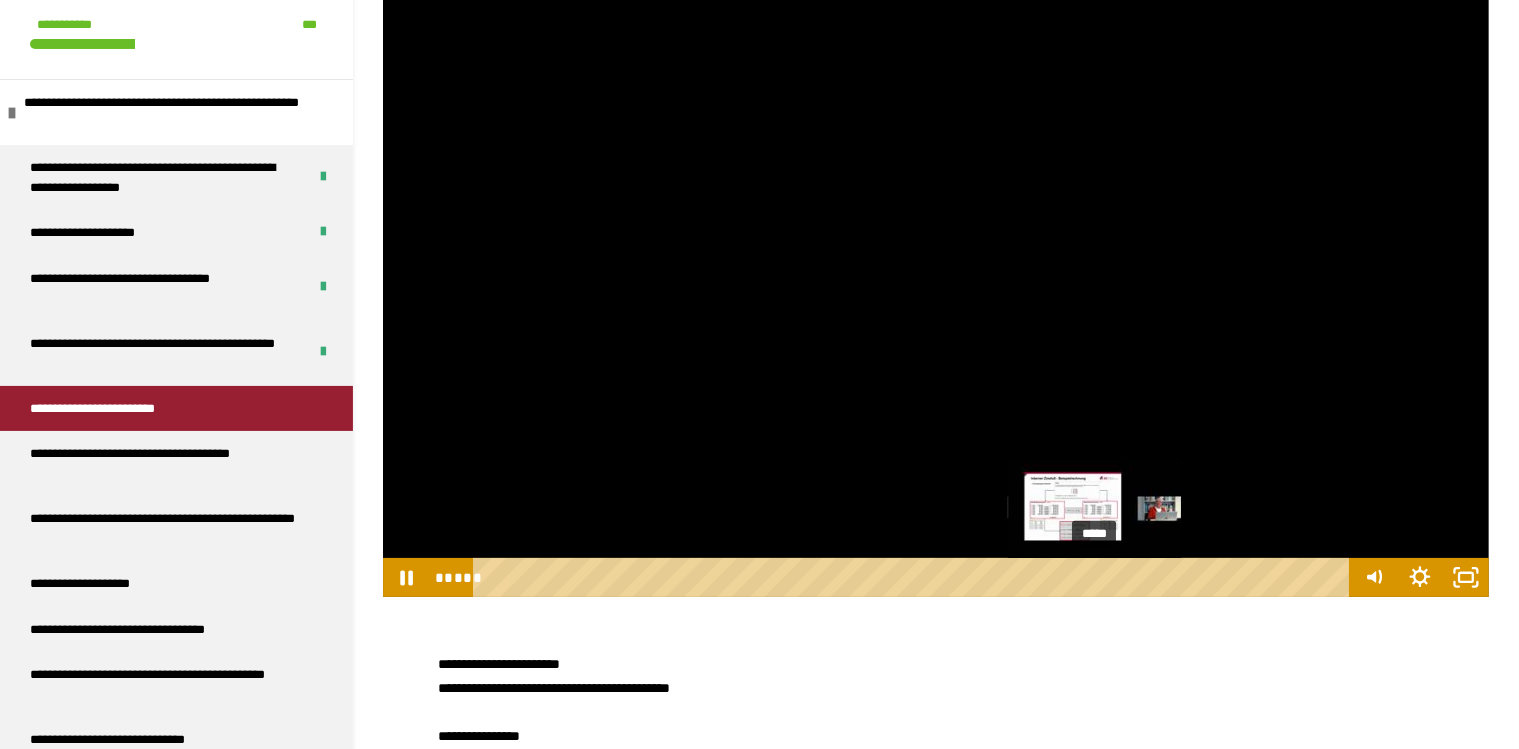 click on "*****" at bounding box center [915, 577] 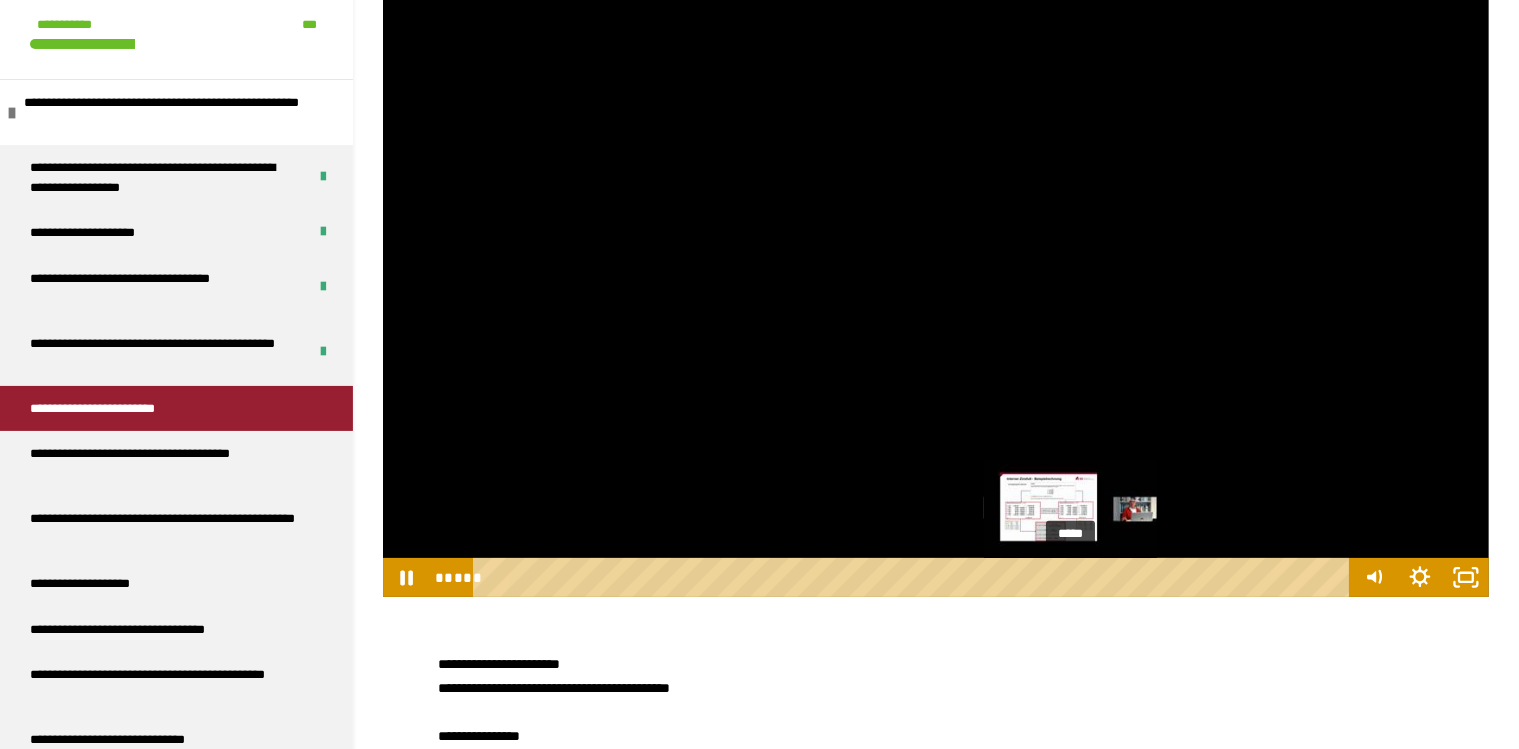 click on "*****" at bounding box center [915, 577] 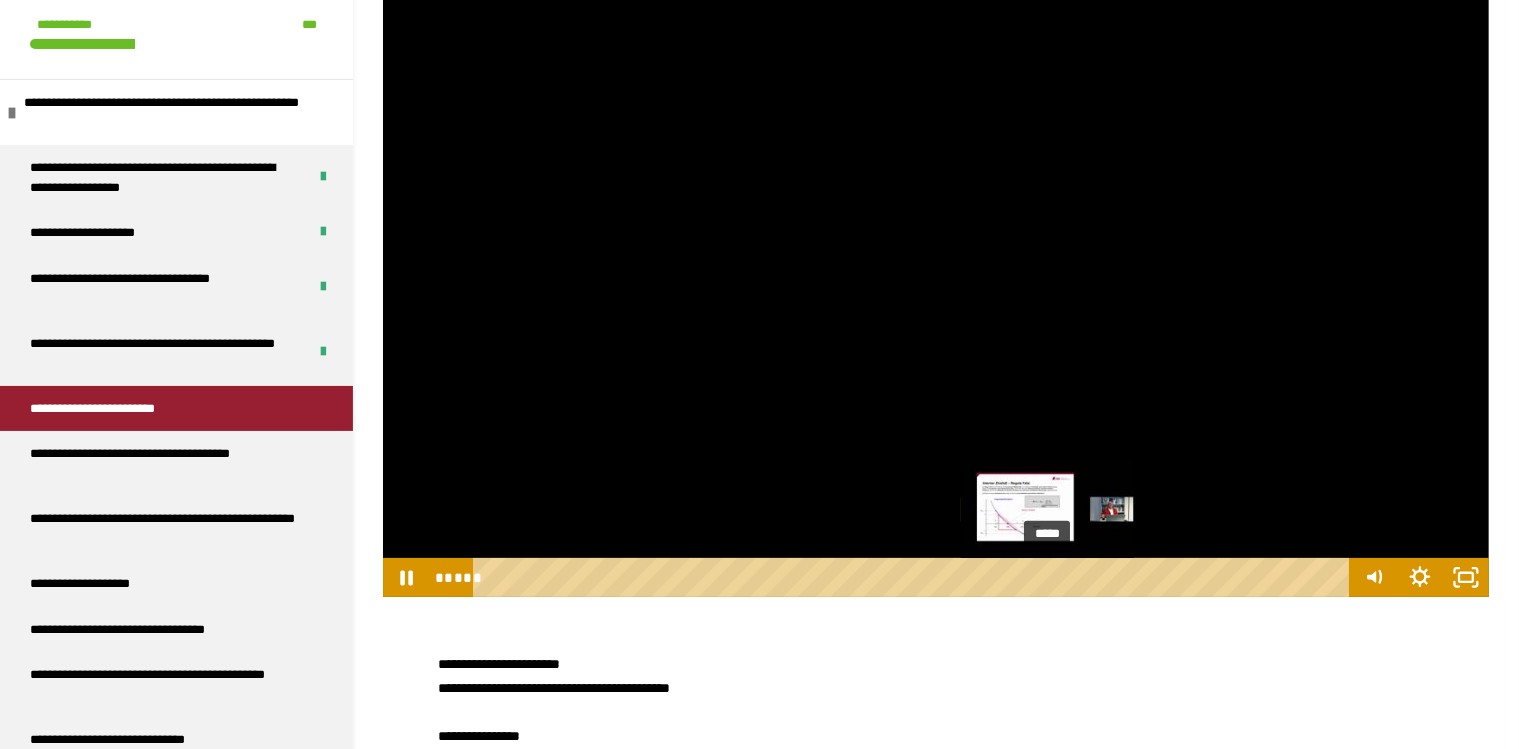 click on "*****" at bounding box center (915, 577) 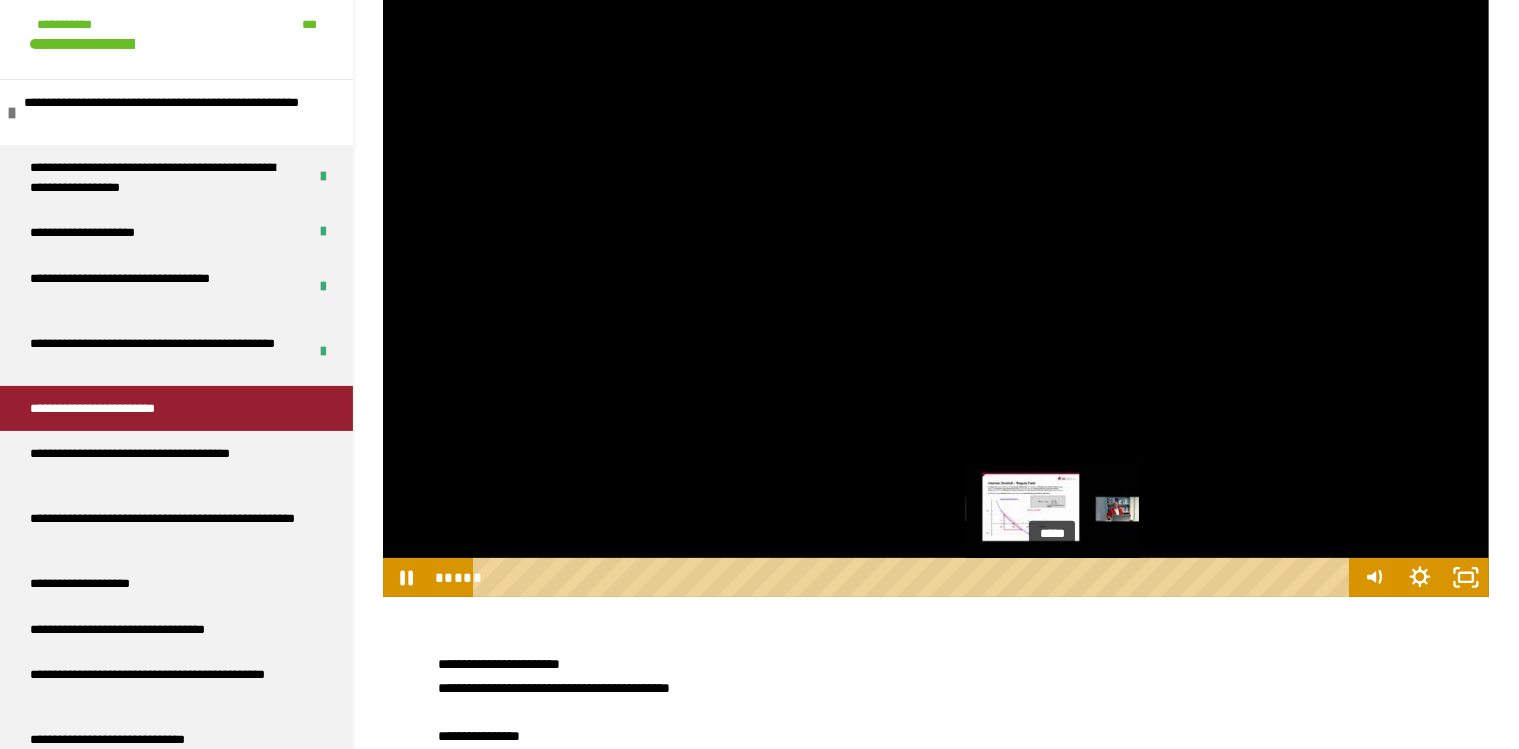 click at bounding box center [1052, 577] 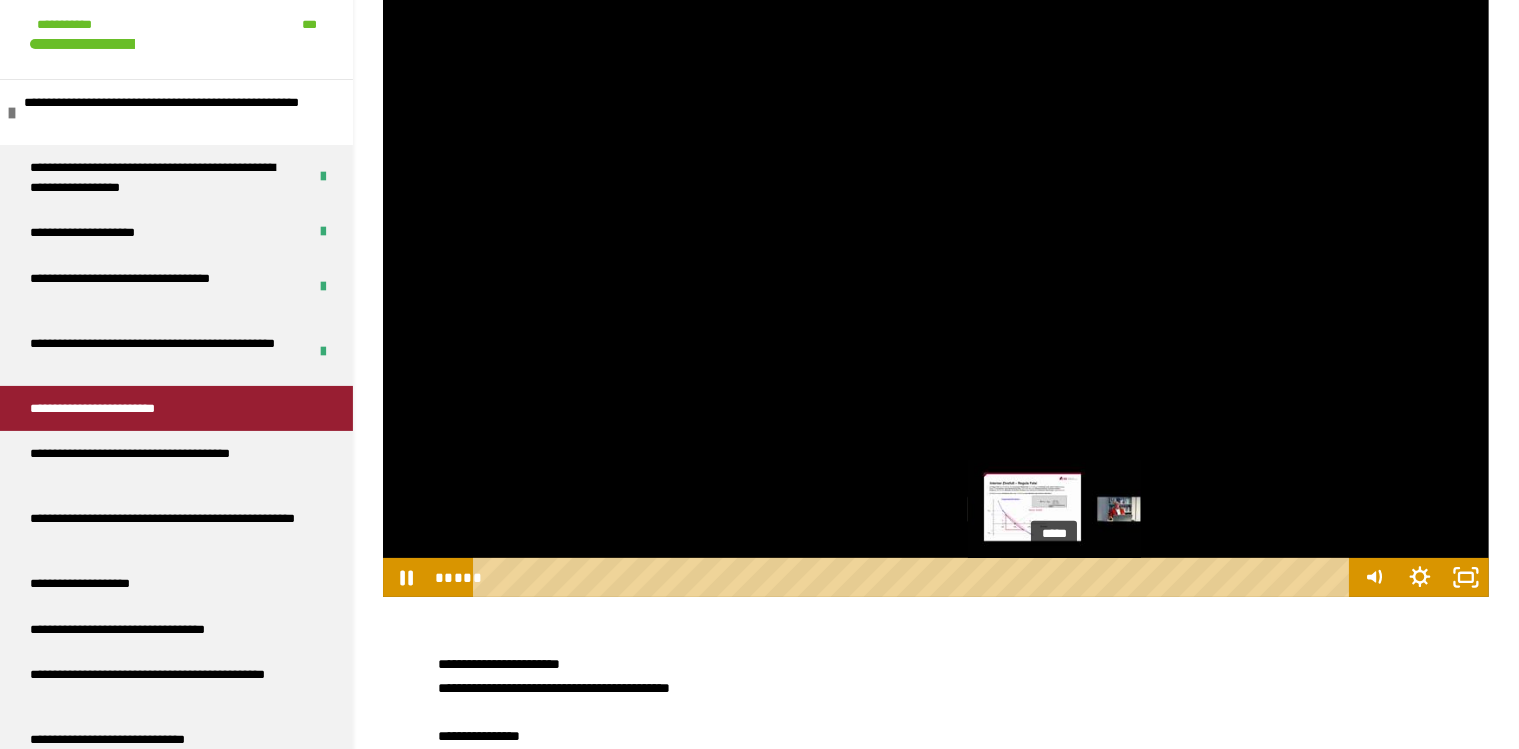 click at bounding box center [1053, 577] 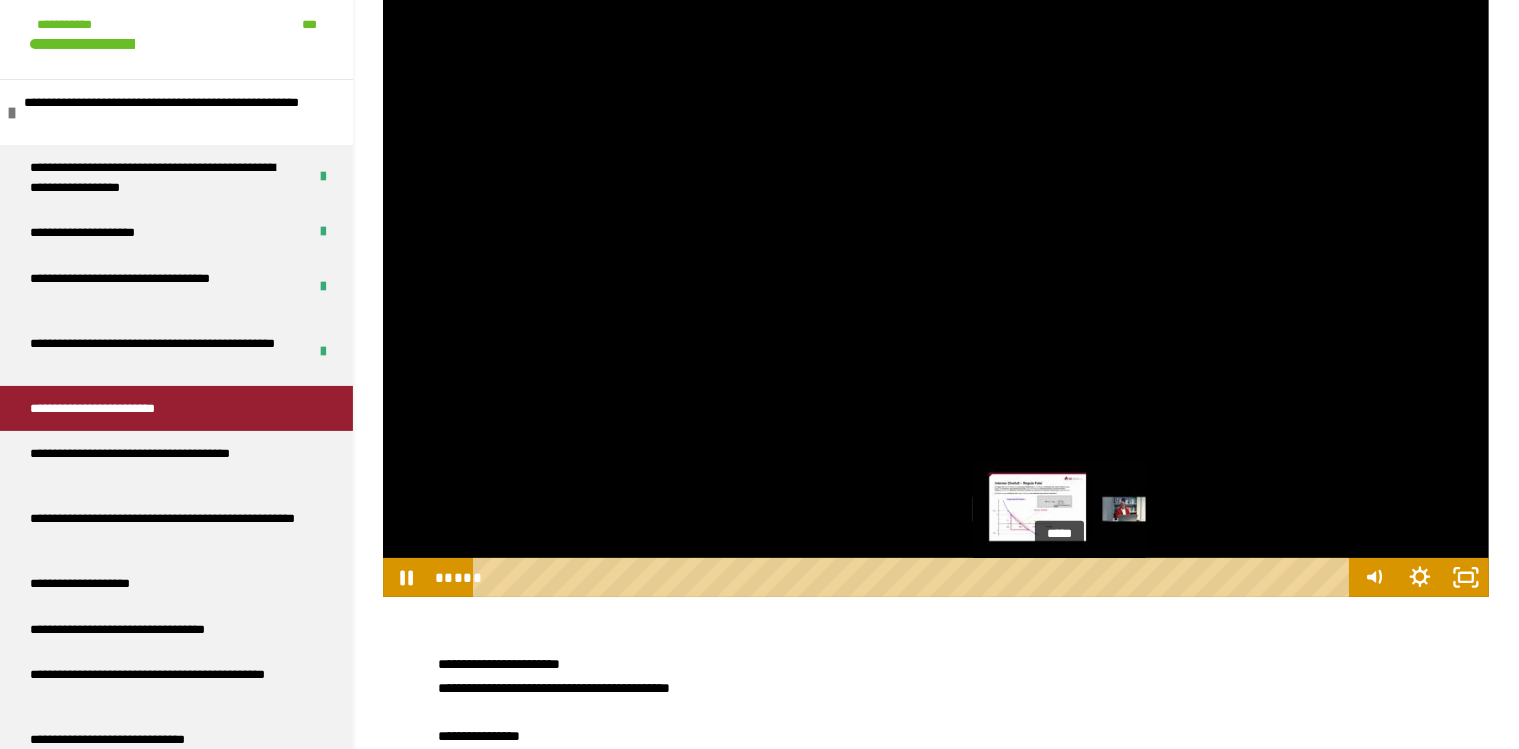 click at bounding box center [1059, 577] 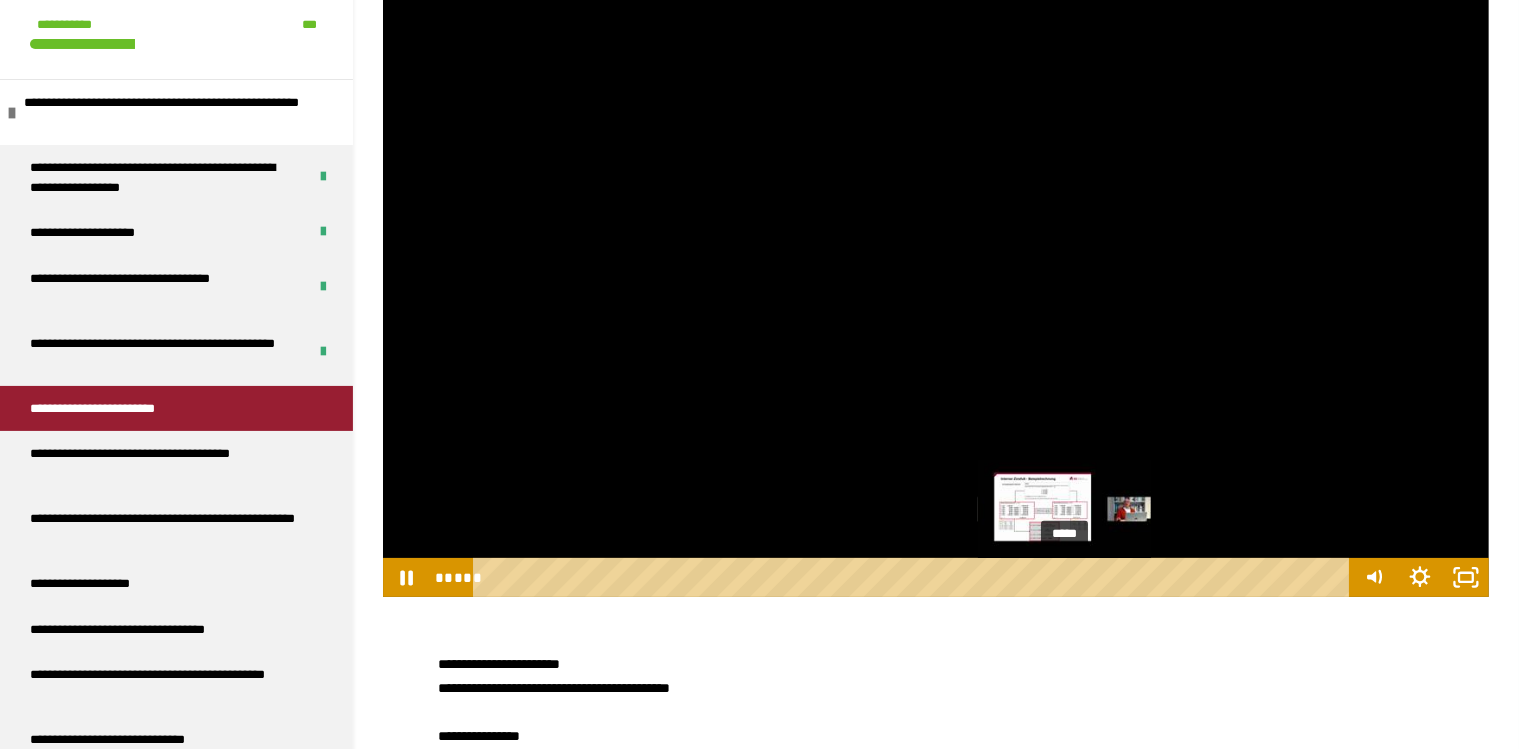 click on "*****" at bounding box center (915, 577) 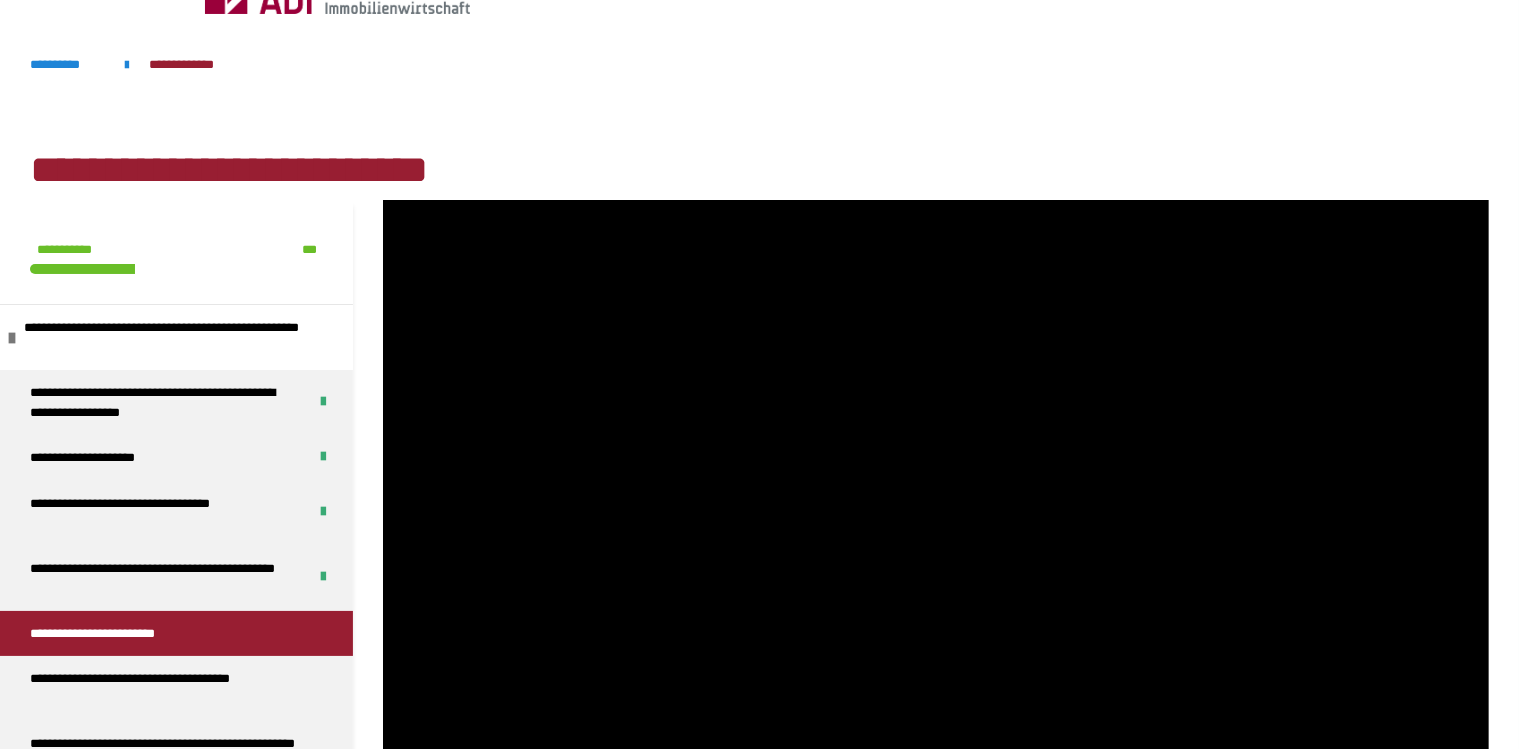 scroll, scrollTop: 0, scrollLeft: 0, axis: both 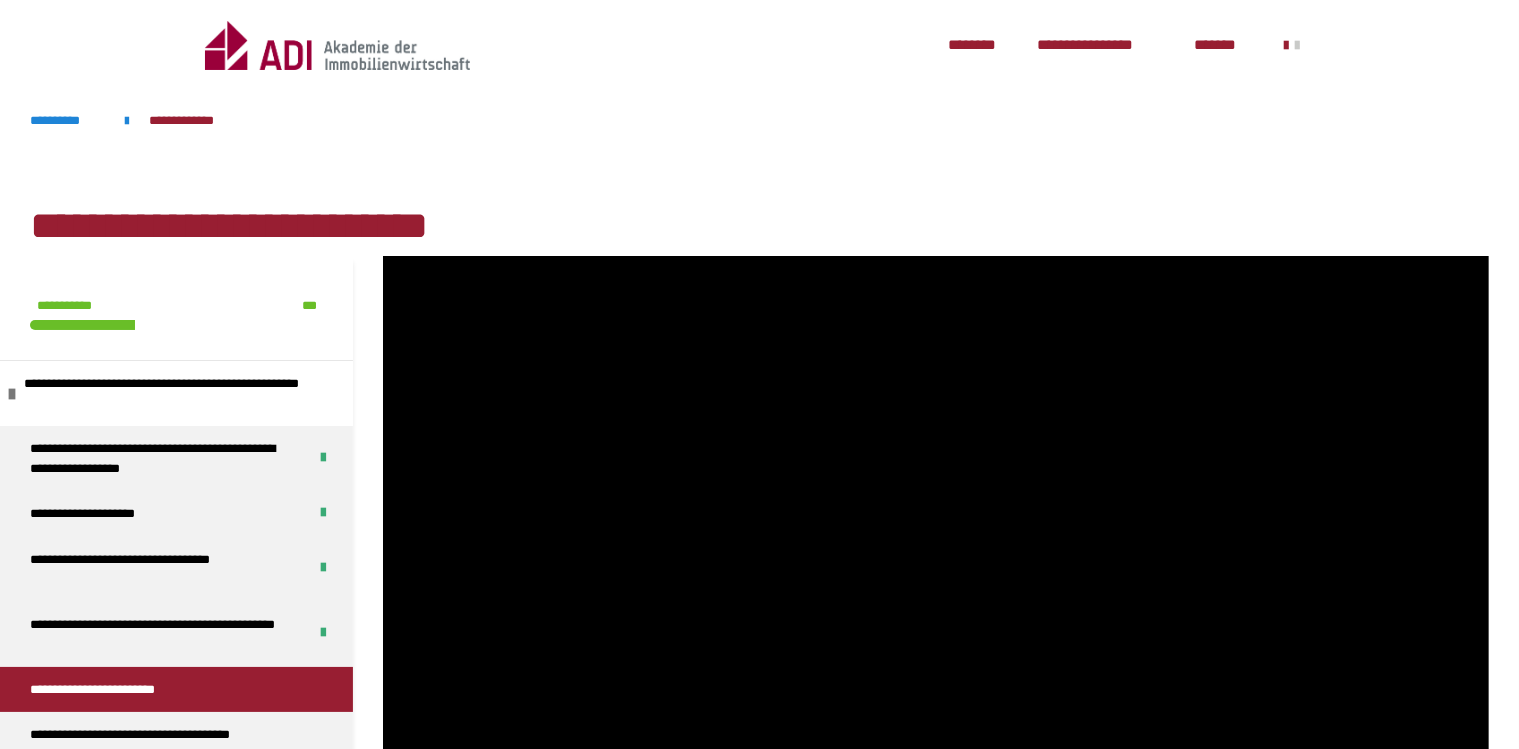 click at bounding box center [936, 567] 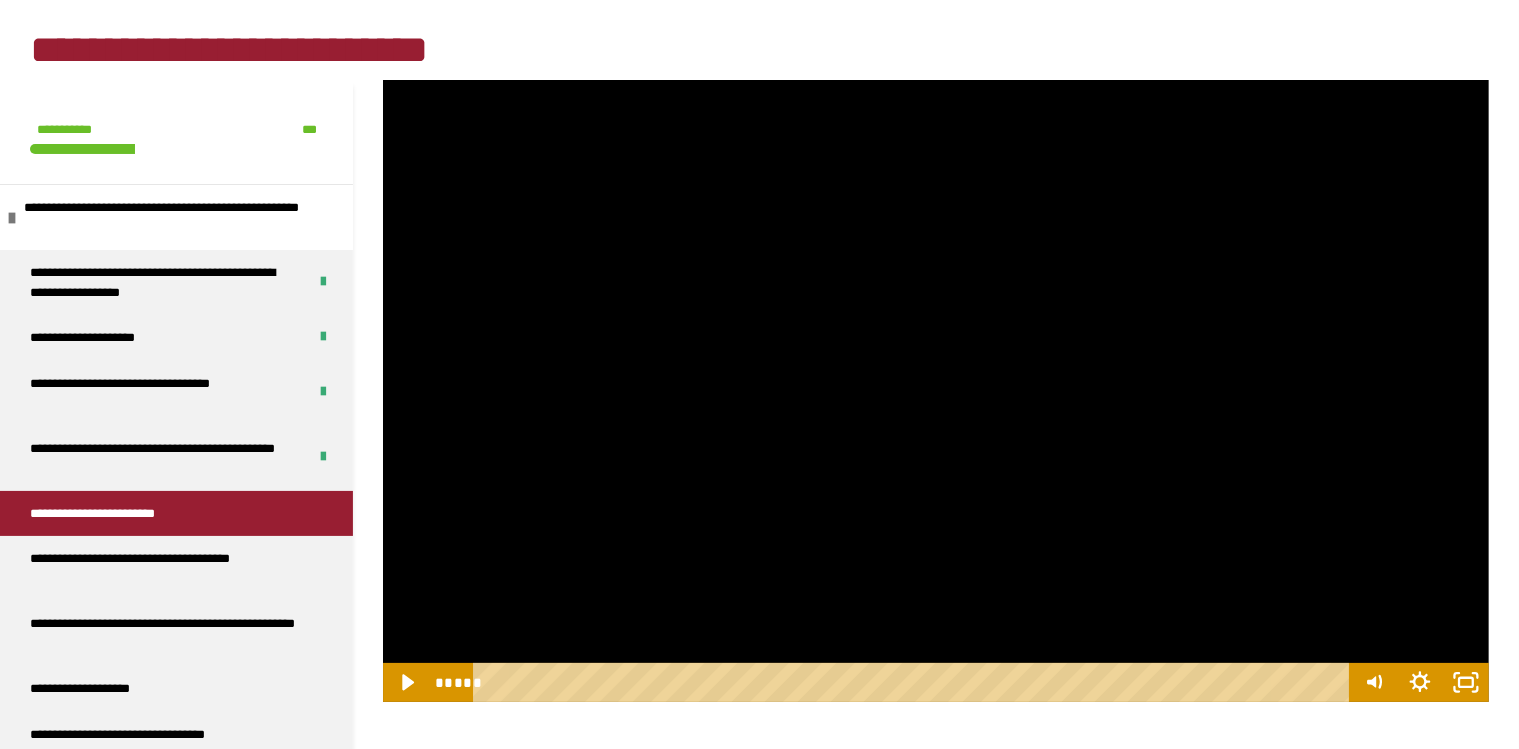 scroll, scrollTop: 281, scrollLeft: 0, axis: vertical 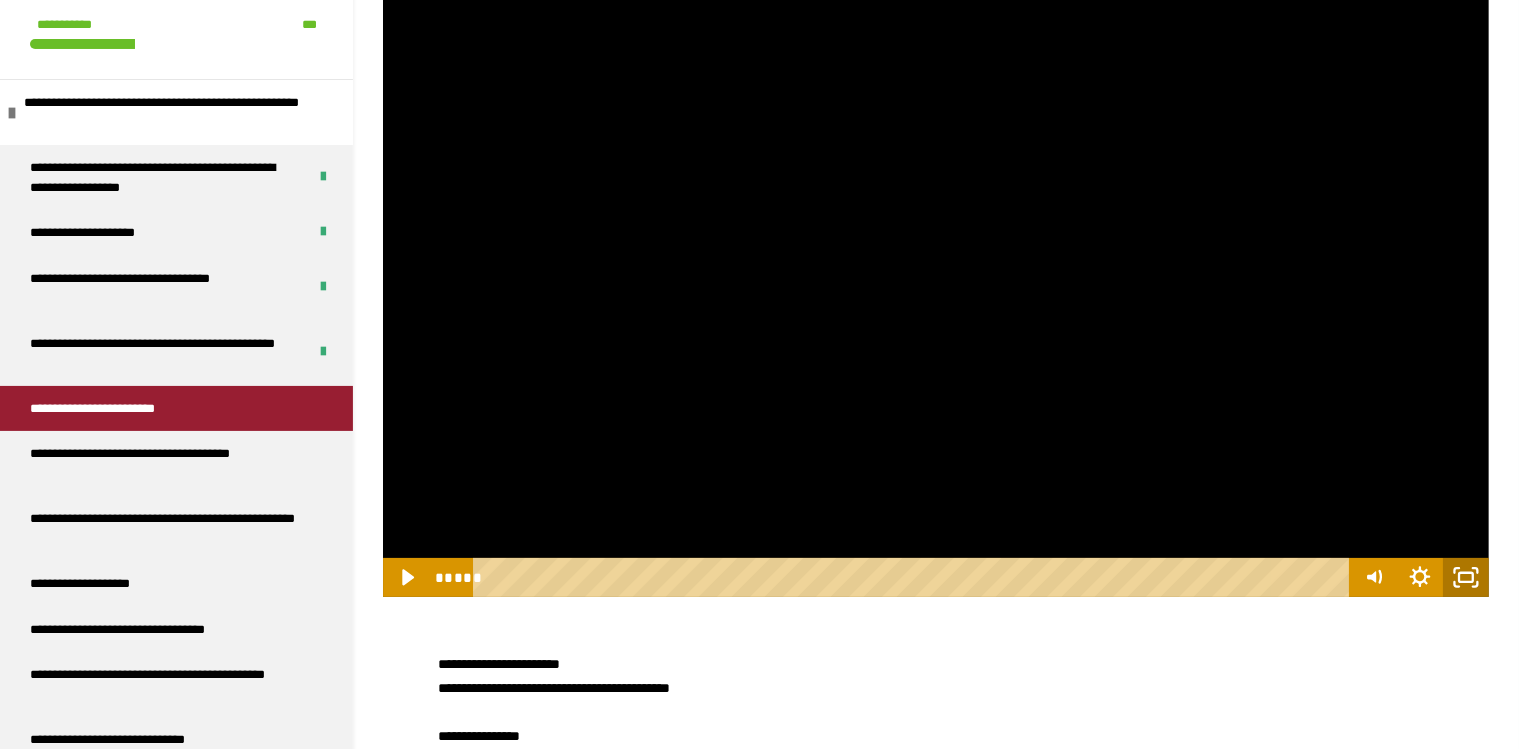 click 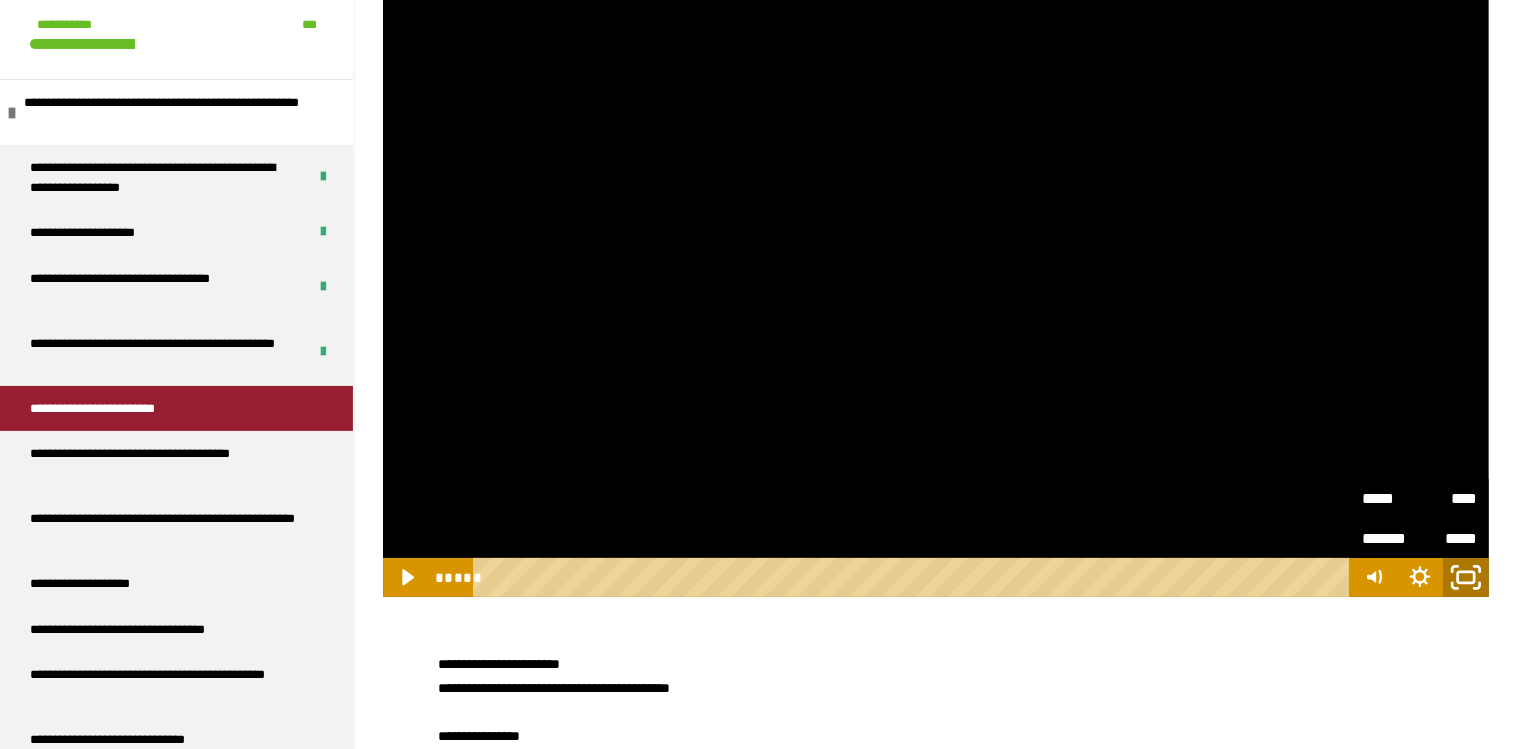 click 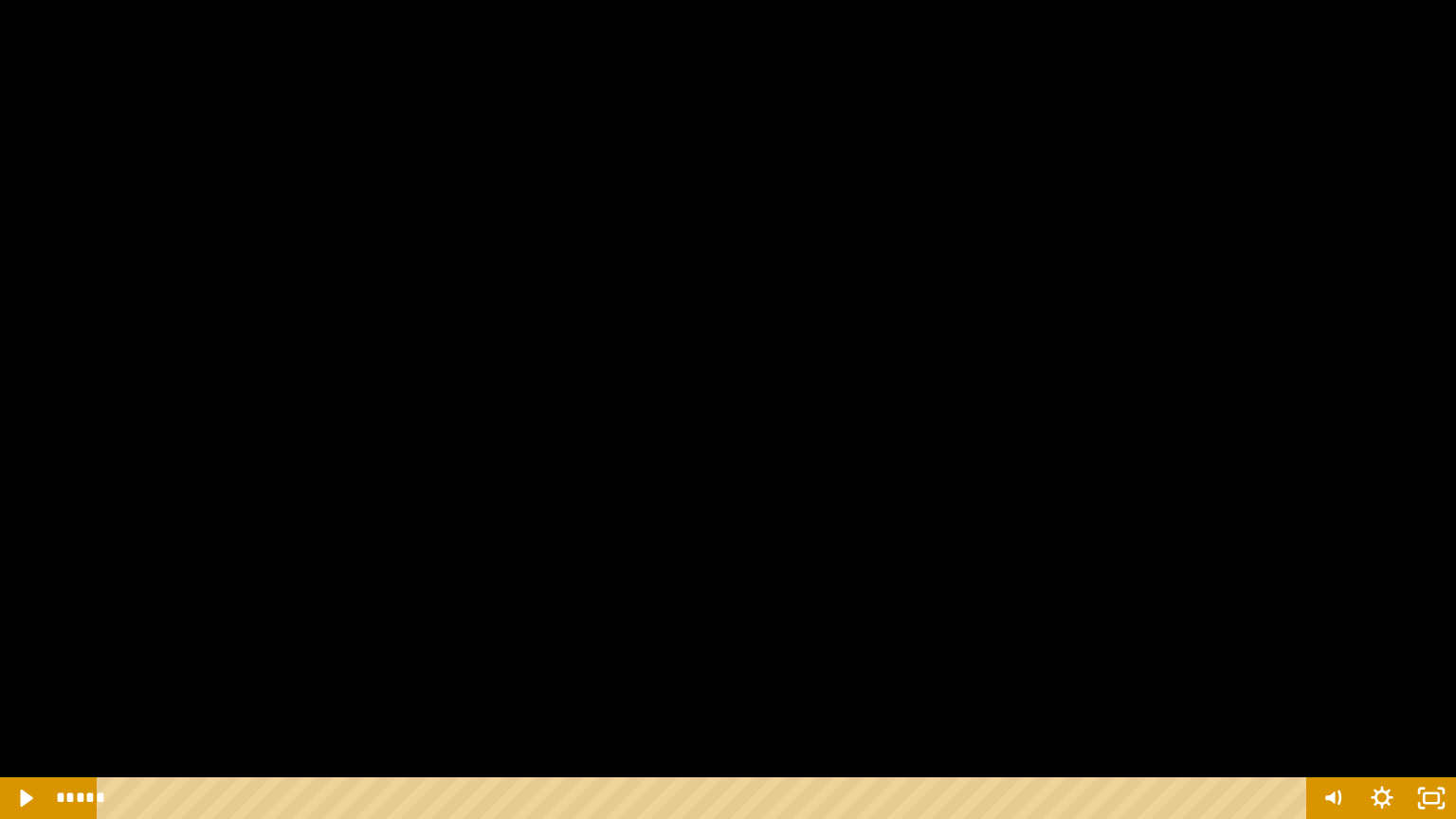 click at bounding box center [728, 410] 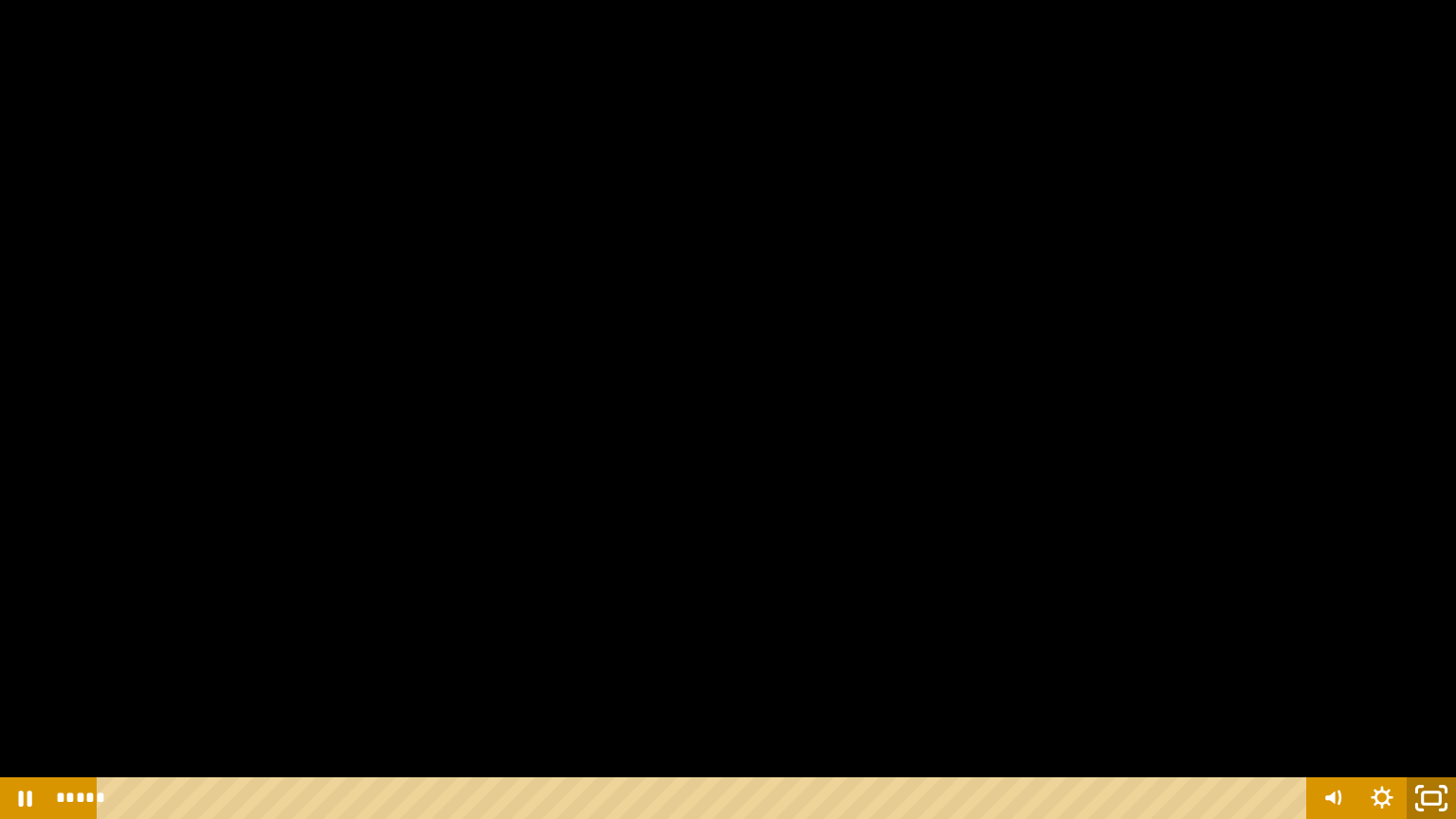 click 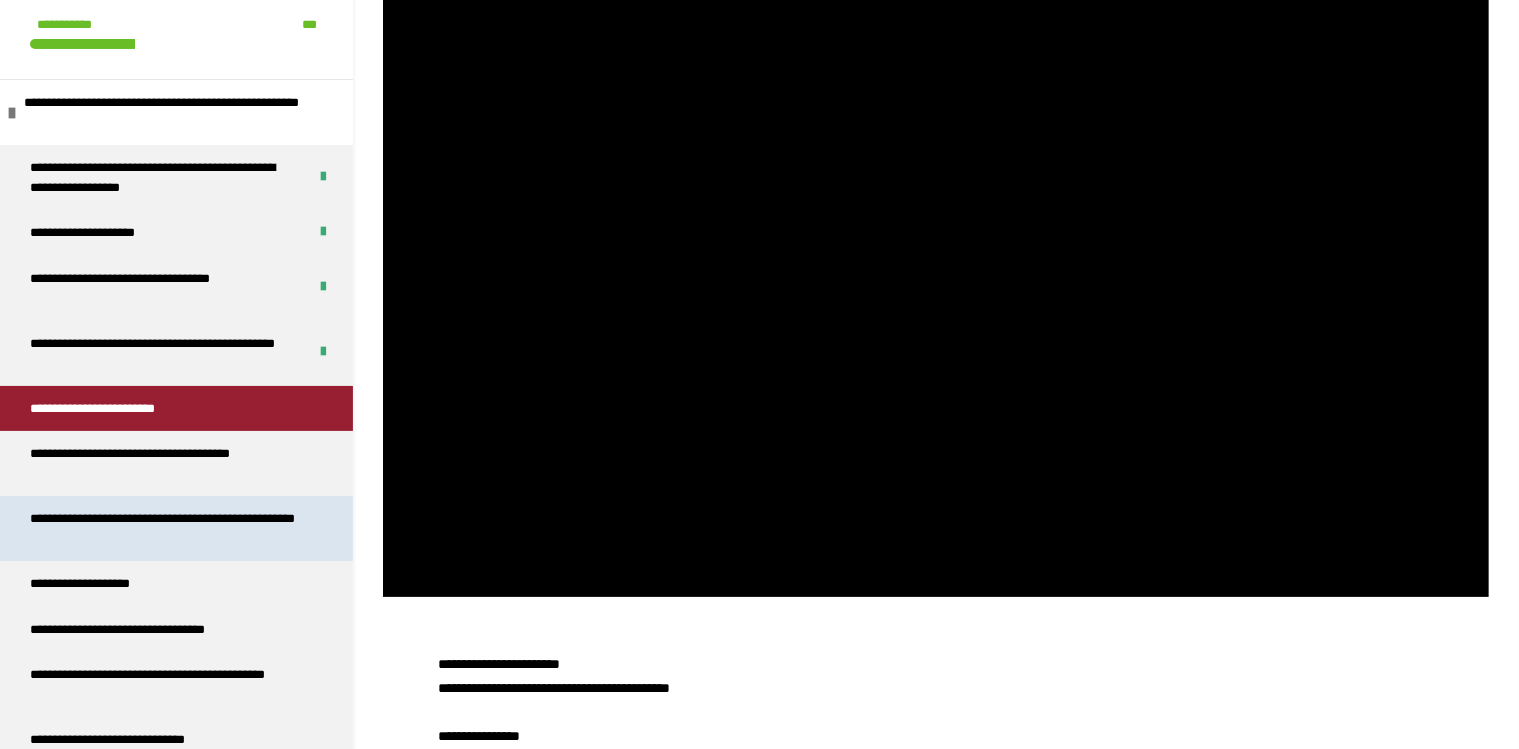 click on "**********" at bounding box center [168, 528] 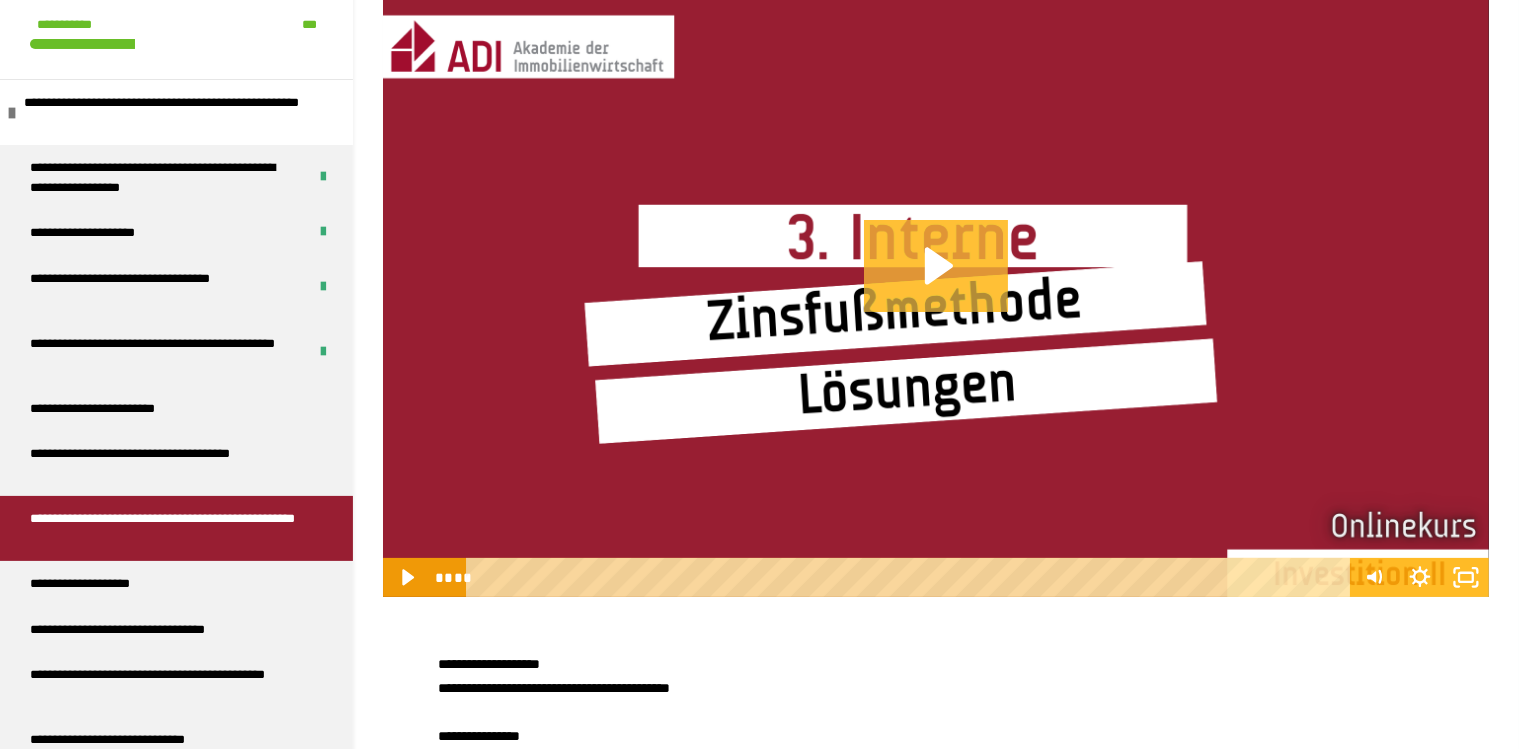 click 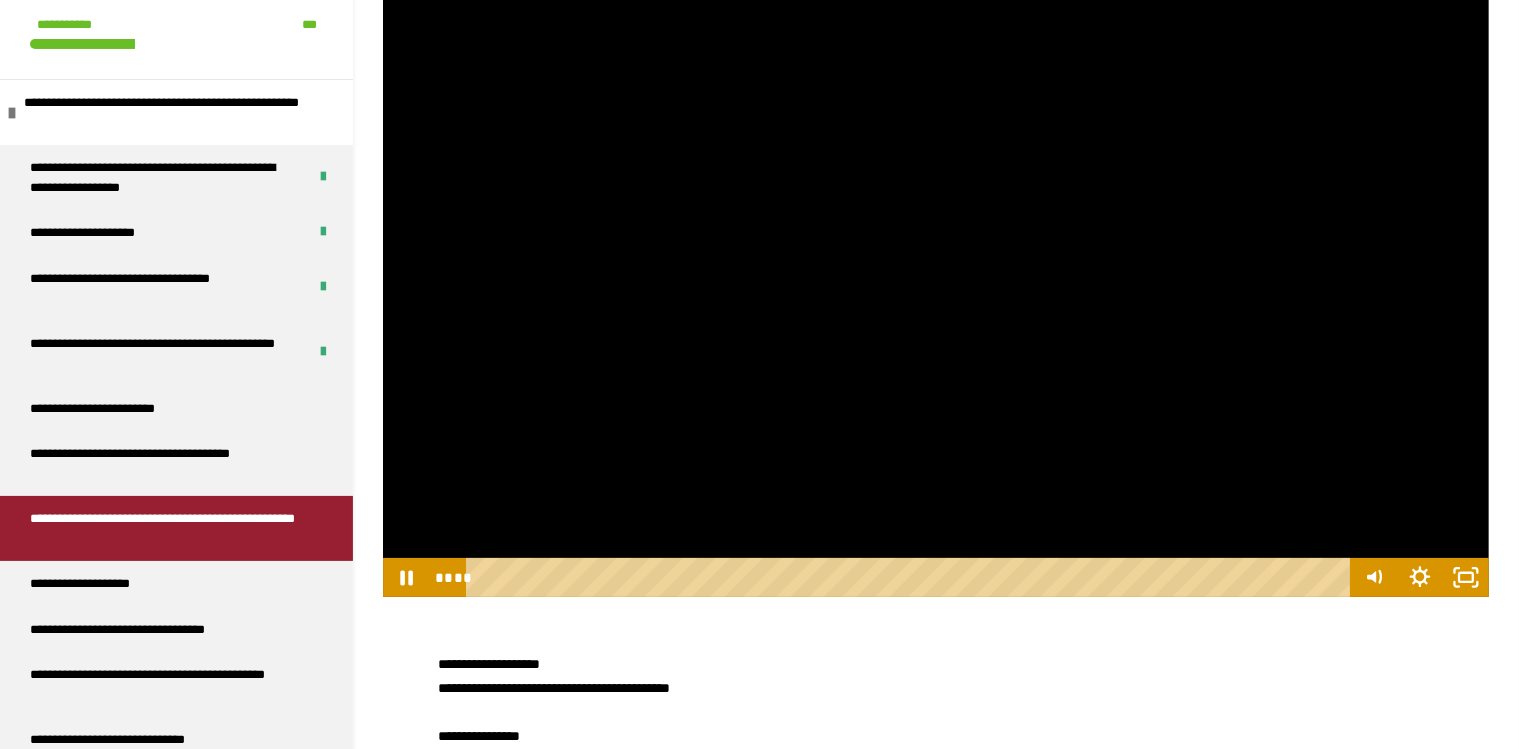 click at bounding box center [936, 286] 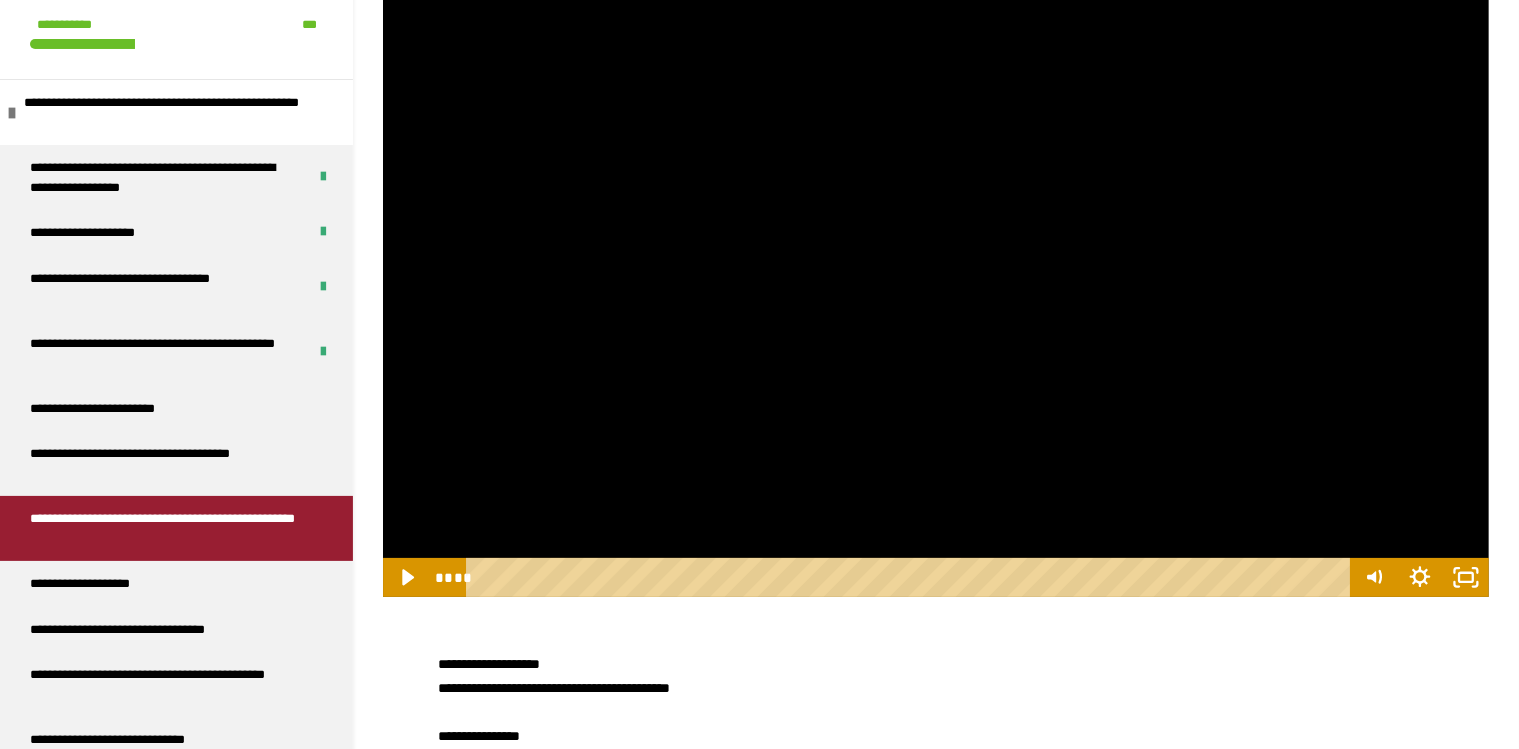 click at bounding box center [936, 286] 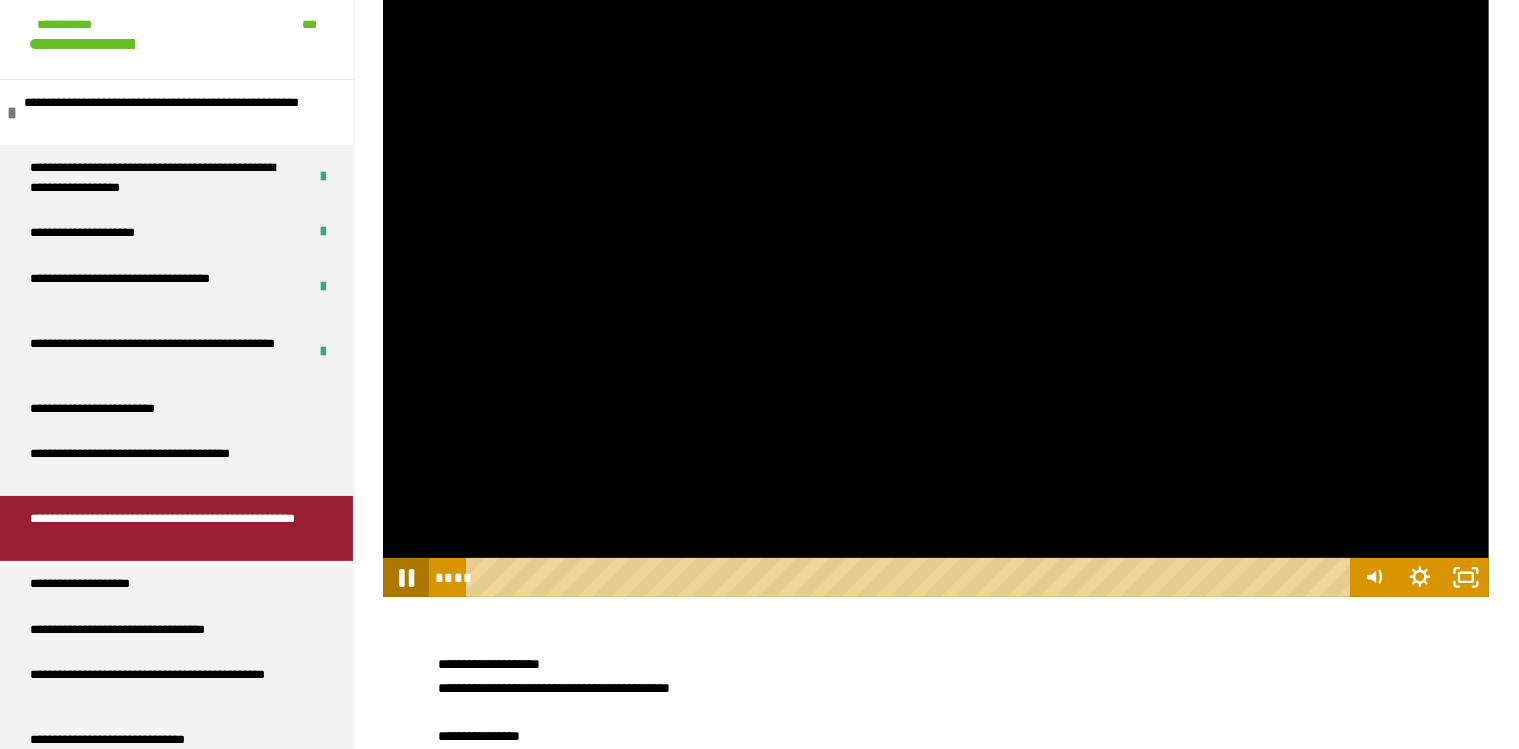 click 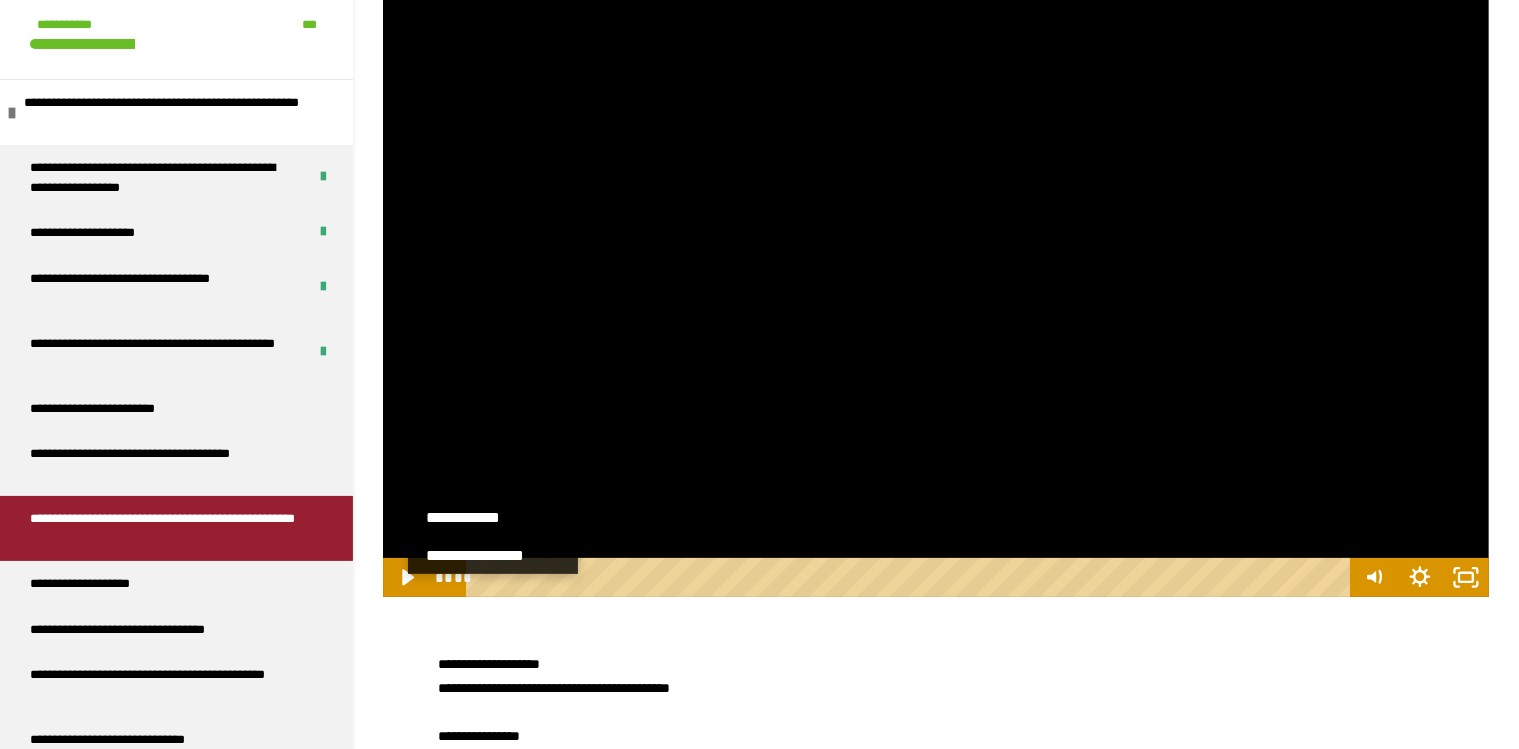 click at bounding box center (936, 286) 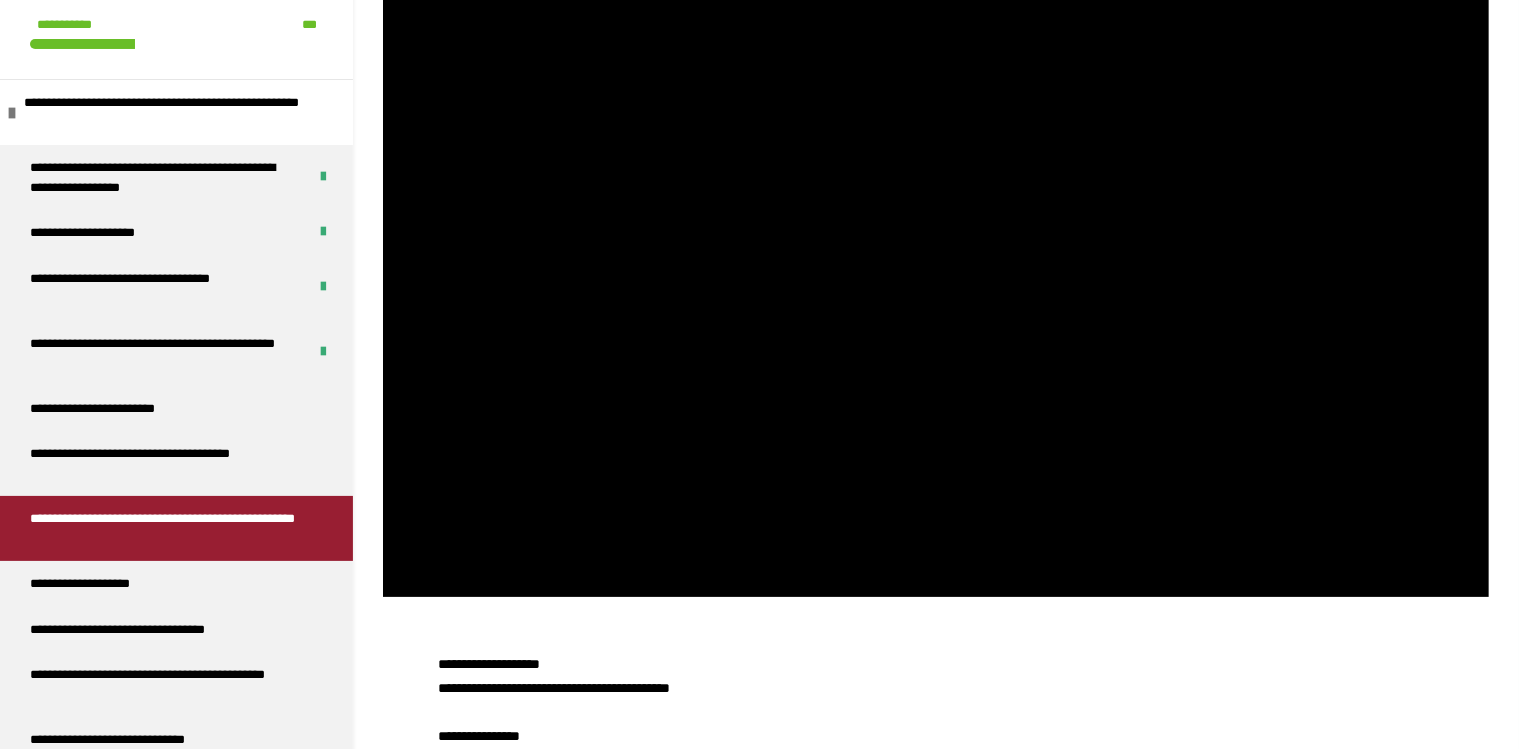 type 